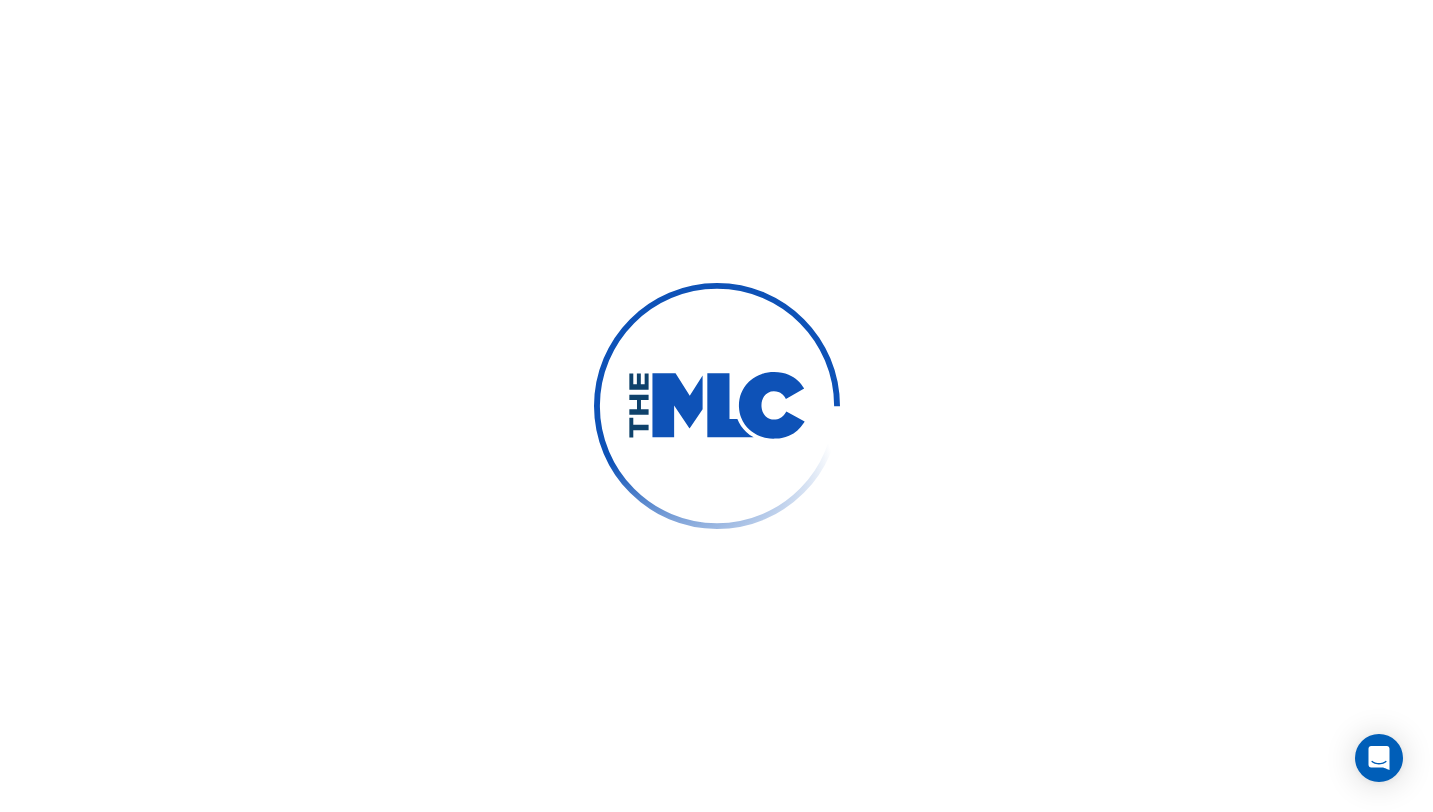 scroll, scrollTop: 0, scrollLeft: 0, axis: both 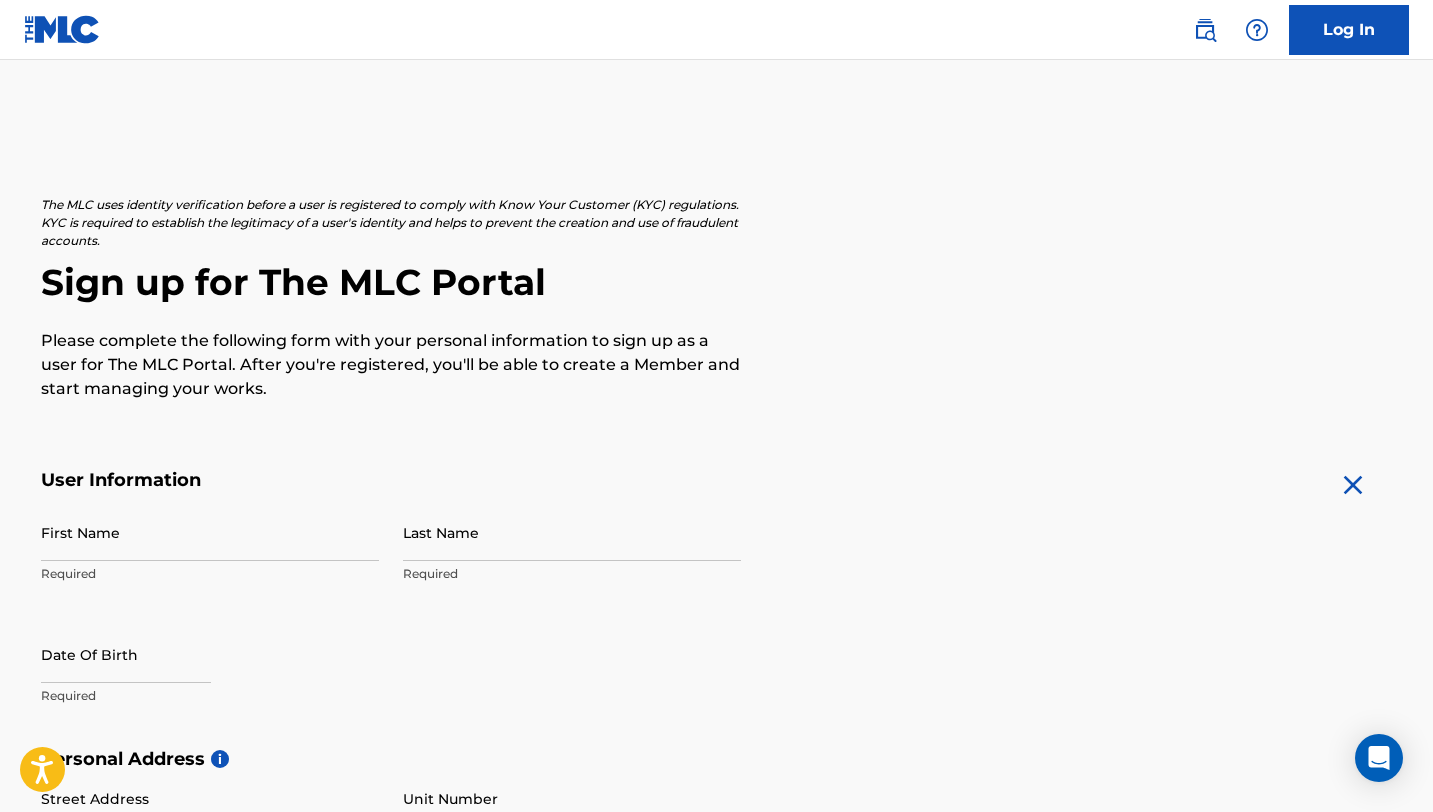click on "First Name" at bounding box center [210, 532] 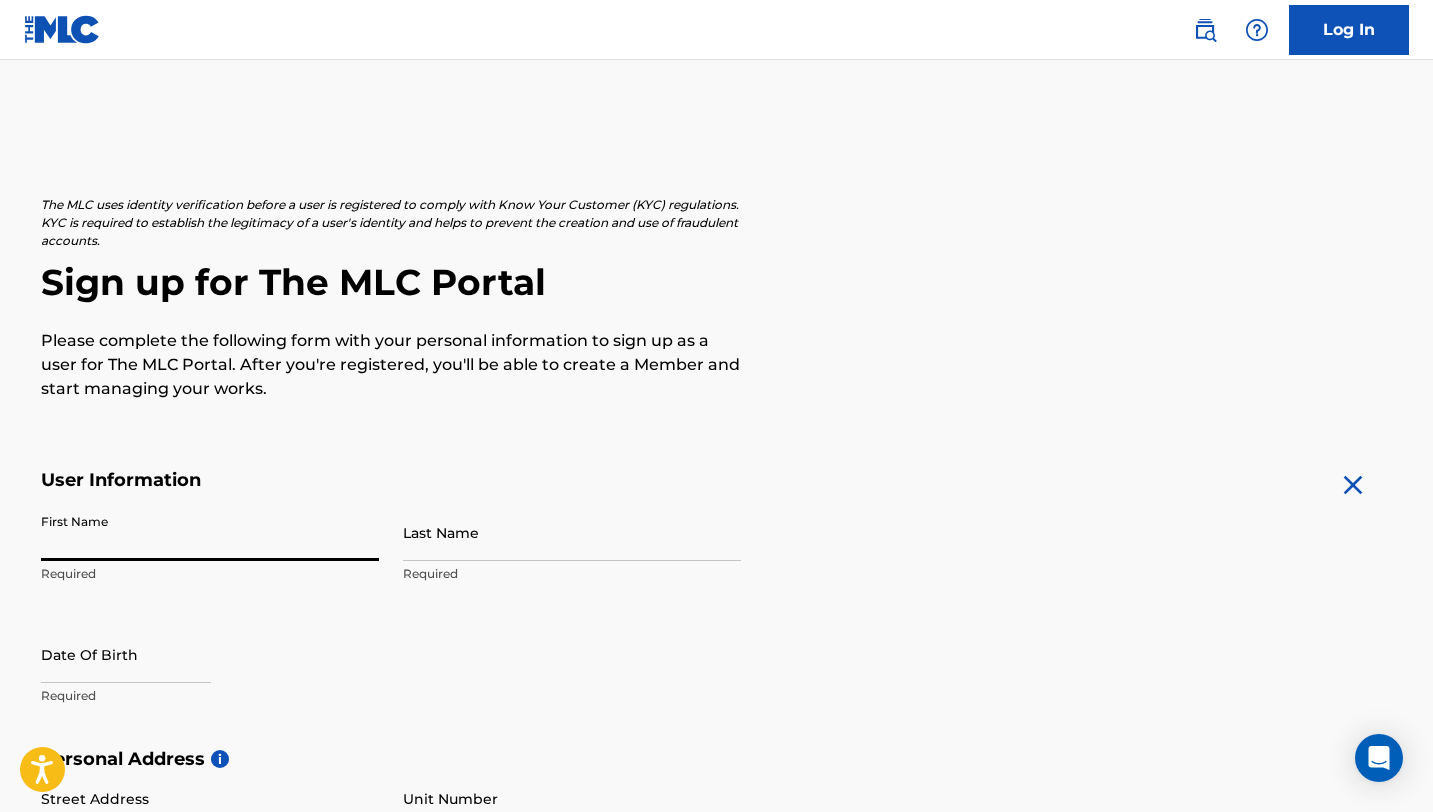 type on "PARCAROLI" 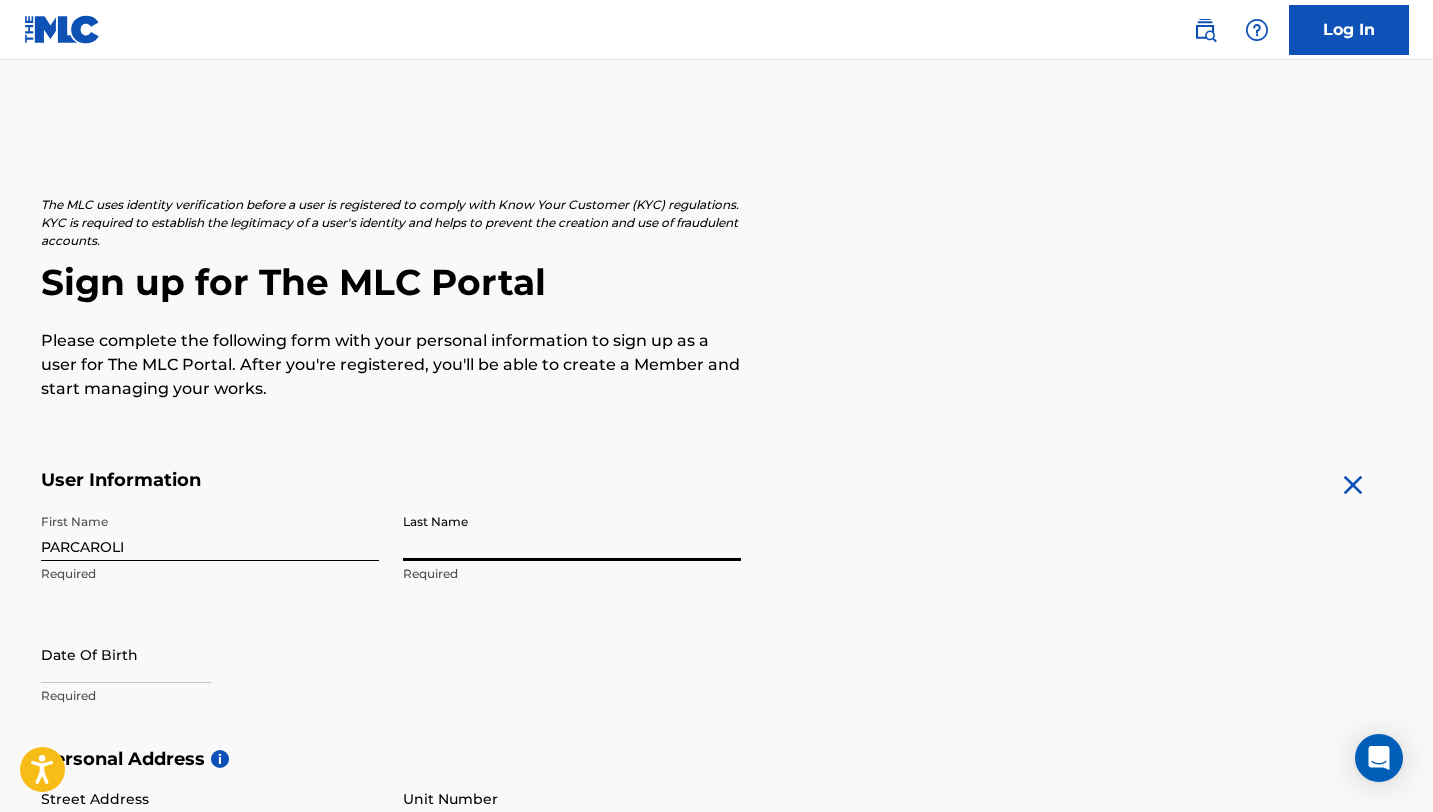 click on "Last Name" at bounding box center [572, 532] 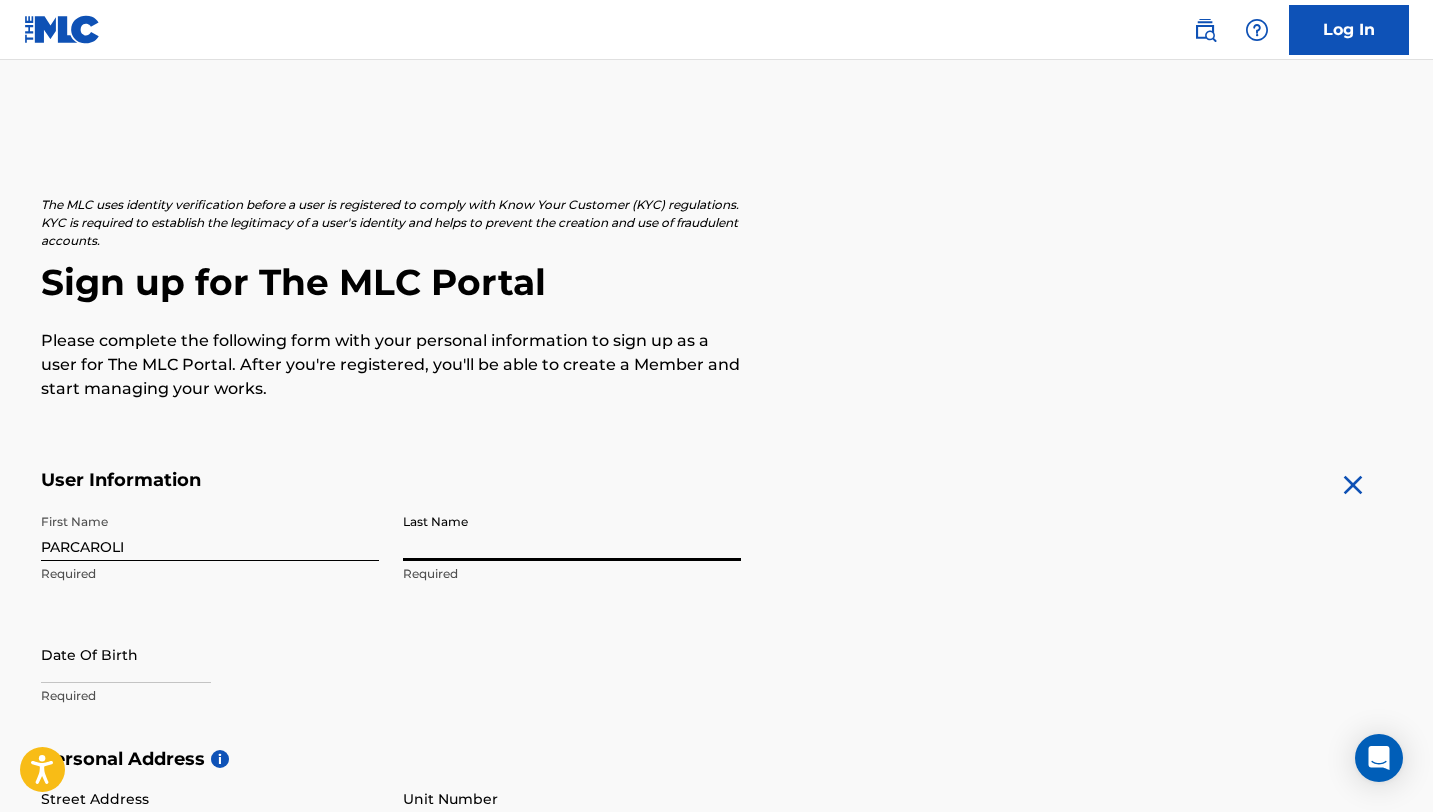 type on "[PERSON_NAME]" 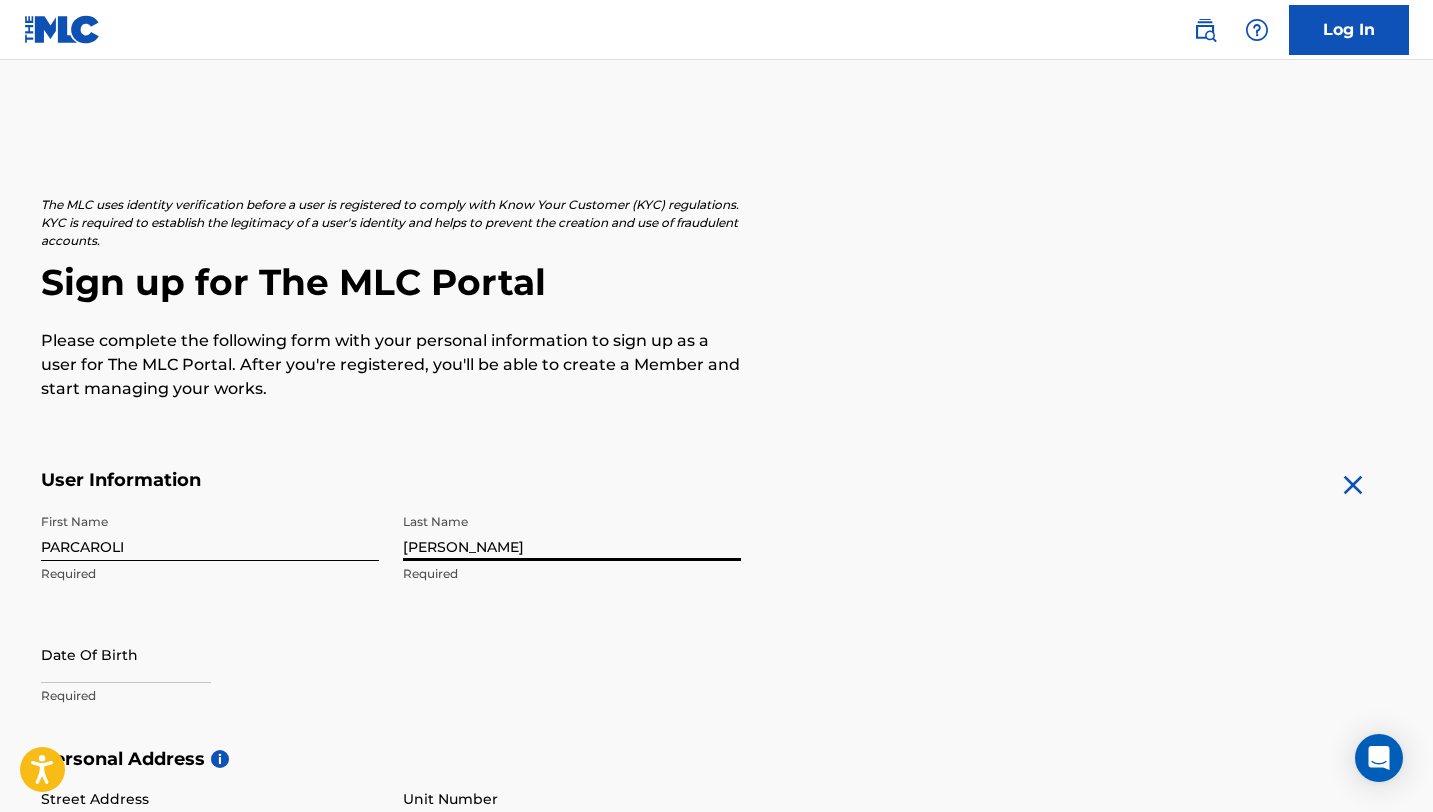 select on "6" 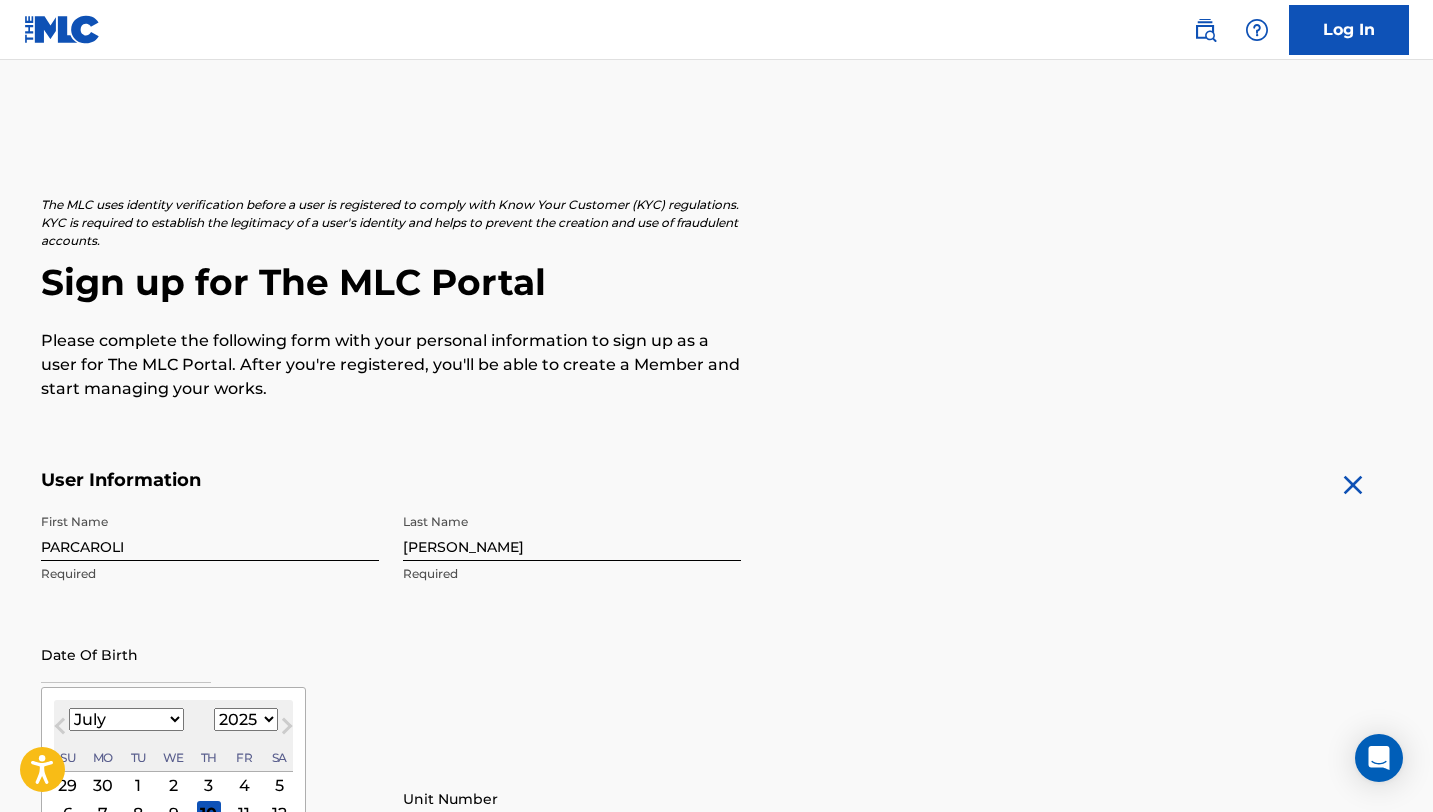 click at bounding box center (126, 654) 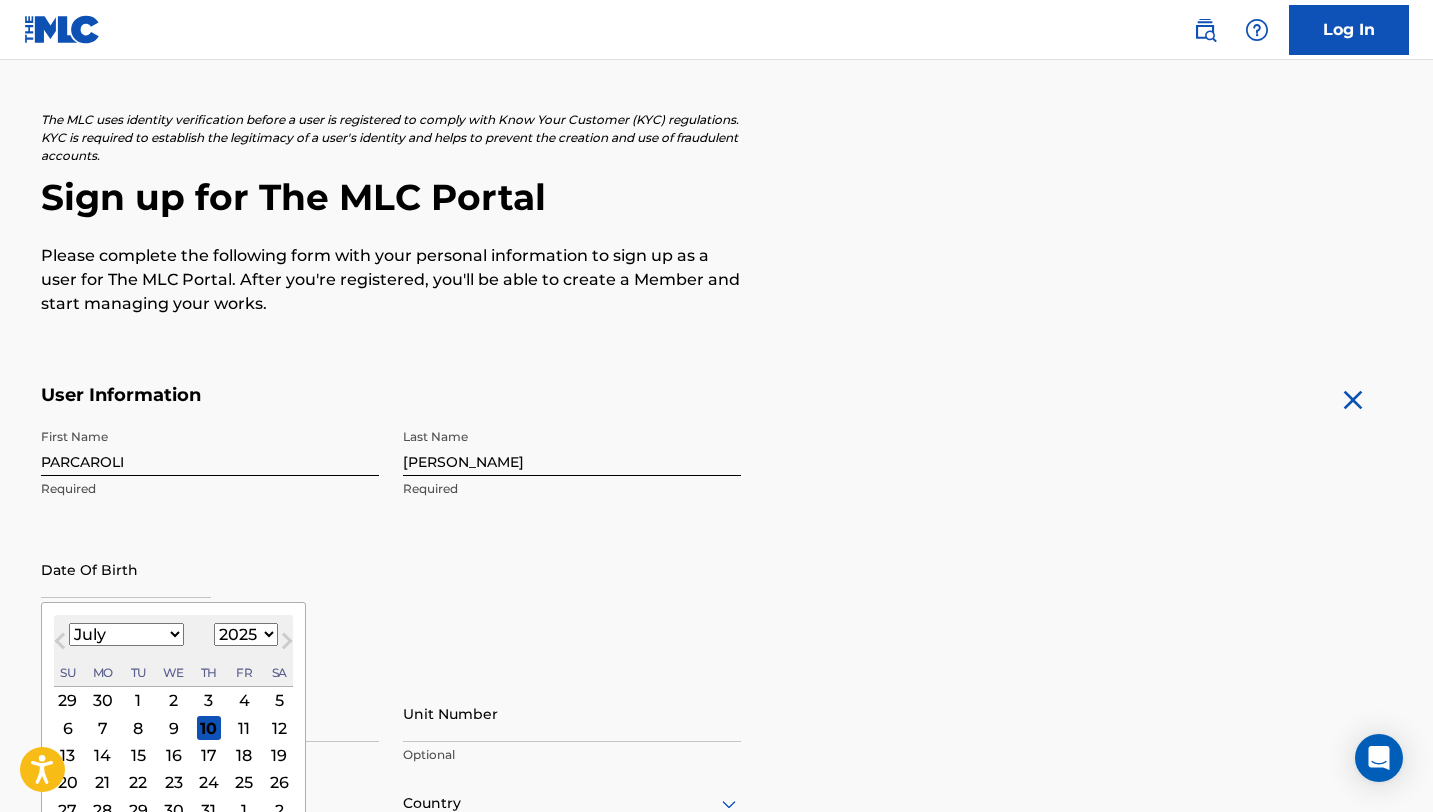 scroll, scrollTop: 213, scrollLeft: 0, axis: vertical 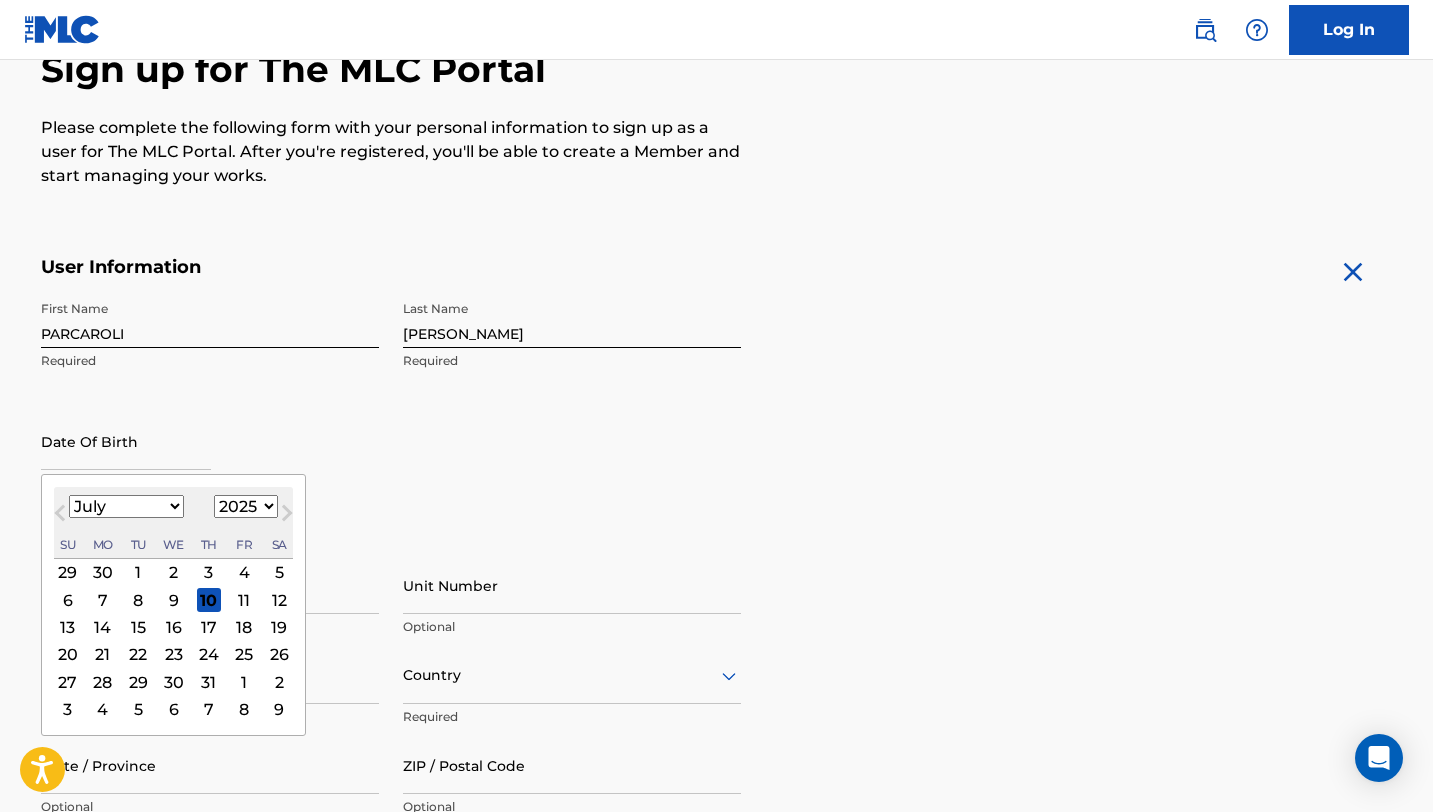 click on "January February March April May June July August September October November December" at bounding box center (126, 506) 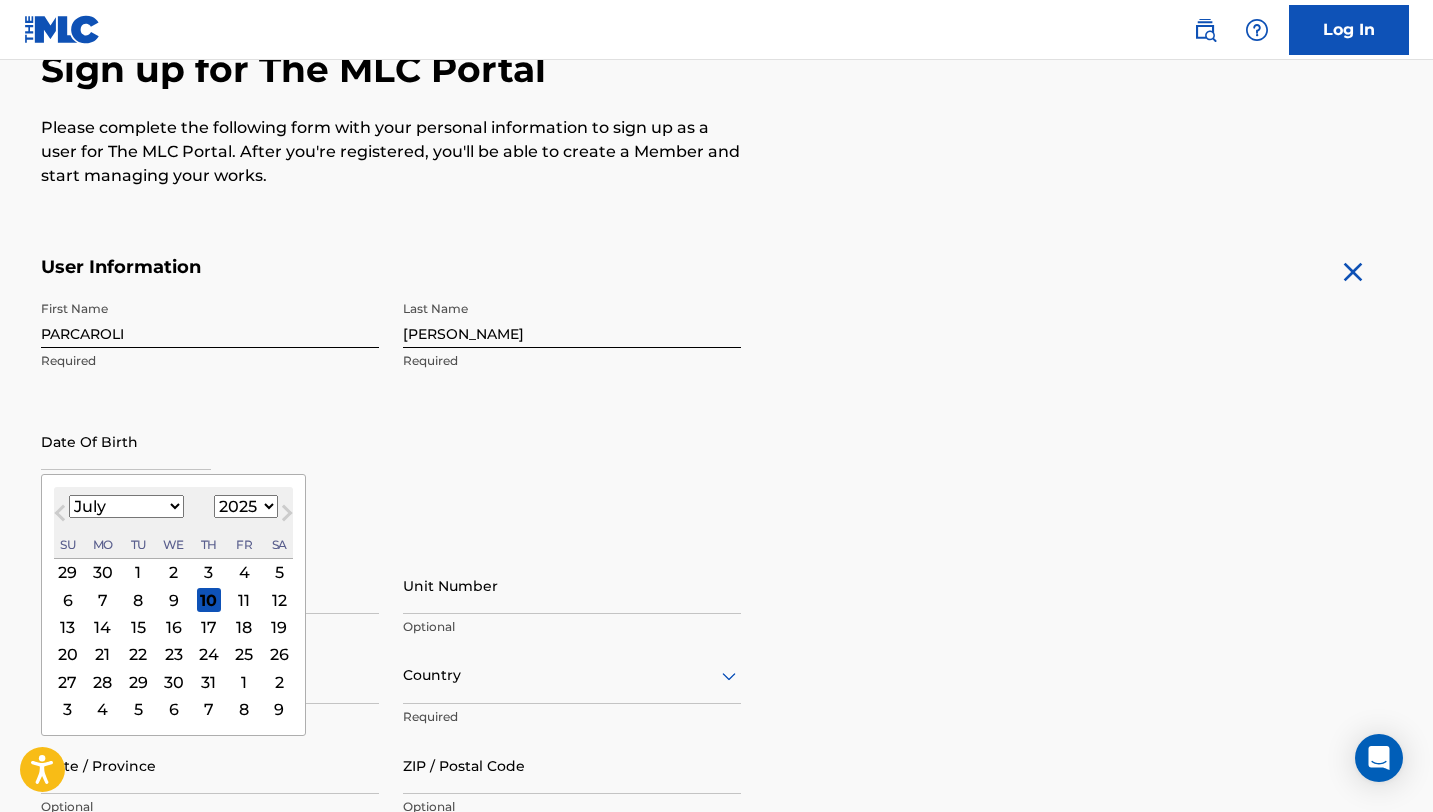 select on "8" 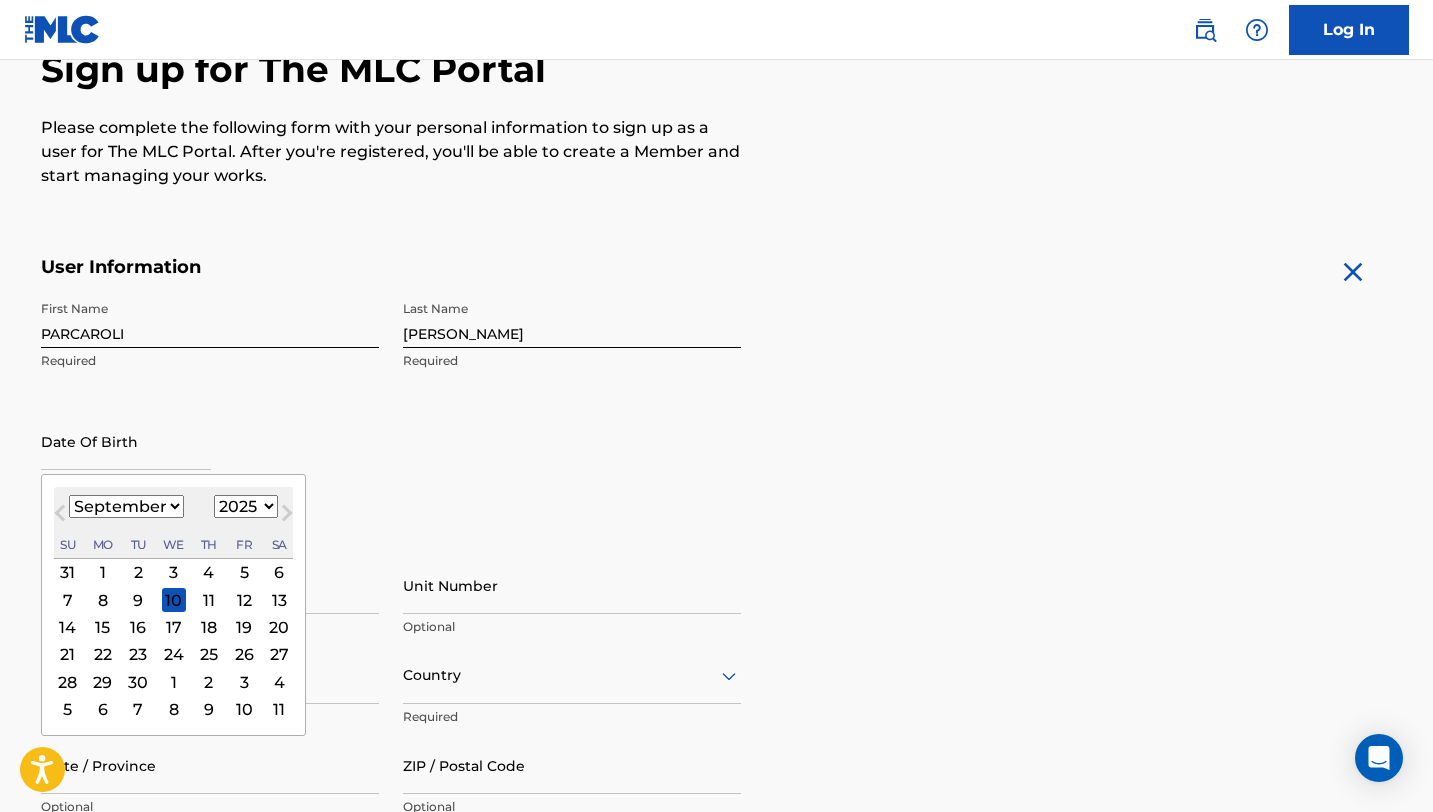 click on "1900 1901 1902 1903 1904 1905 1906 1907 1908 1909 1910 1911 1912 1913 1914 1915 1916 1917 1918 1919 1920 1921 1922 1923 1924 1925 1926 1927 1928 1929 1930 1931 1932 1933 1934 1935 1936 1937 1938 1939 1940 1941 1942 1943 1944 1945 1946 1947 1948 1949 1950 1951 1952 1953 1954 1955 1956 1957 1958 1959 1960 1961 1962 1963 1964 1965 1966 1967 1968 1969 1970 1971 1972 1973 1974 1975 1976 1977 1978 1979 1980 1981 1982 1983 1984 1985 1986 1987 1988 1989 1990 1991 1992 1993 1994 1995 1996 1997 1998 1999 2000 2001 2002 2003 2004 2005 2006 2007 2008 2009 2010 2011 2012 2013 2014 2015 2016 2017 2018 2019 2020 2021 2022 2023 2024 2025 2026 2027 2028 2029 2030 2031 2032 2033 2034 2035 2036 2037 2038 2039 2040 2041 2042 2043 2044 2045 2046 2047 2048 2049 2050 2051 2052 2053 2054 2055 2056 2057 2058 2059 2060 2061 2062 2063 2064 2065 2066 2067 2068 2069 2070 2071 2072 2073 2074 2075 2076 2077 2078 2079 2080 2081 2082 2083 2084 2085 2086 2087 2088 2089 2090 2091 2092 2093 2094 2095 2096 2097 2098 2099 2100" at bounding box center (246, 506) 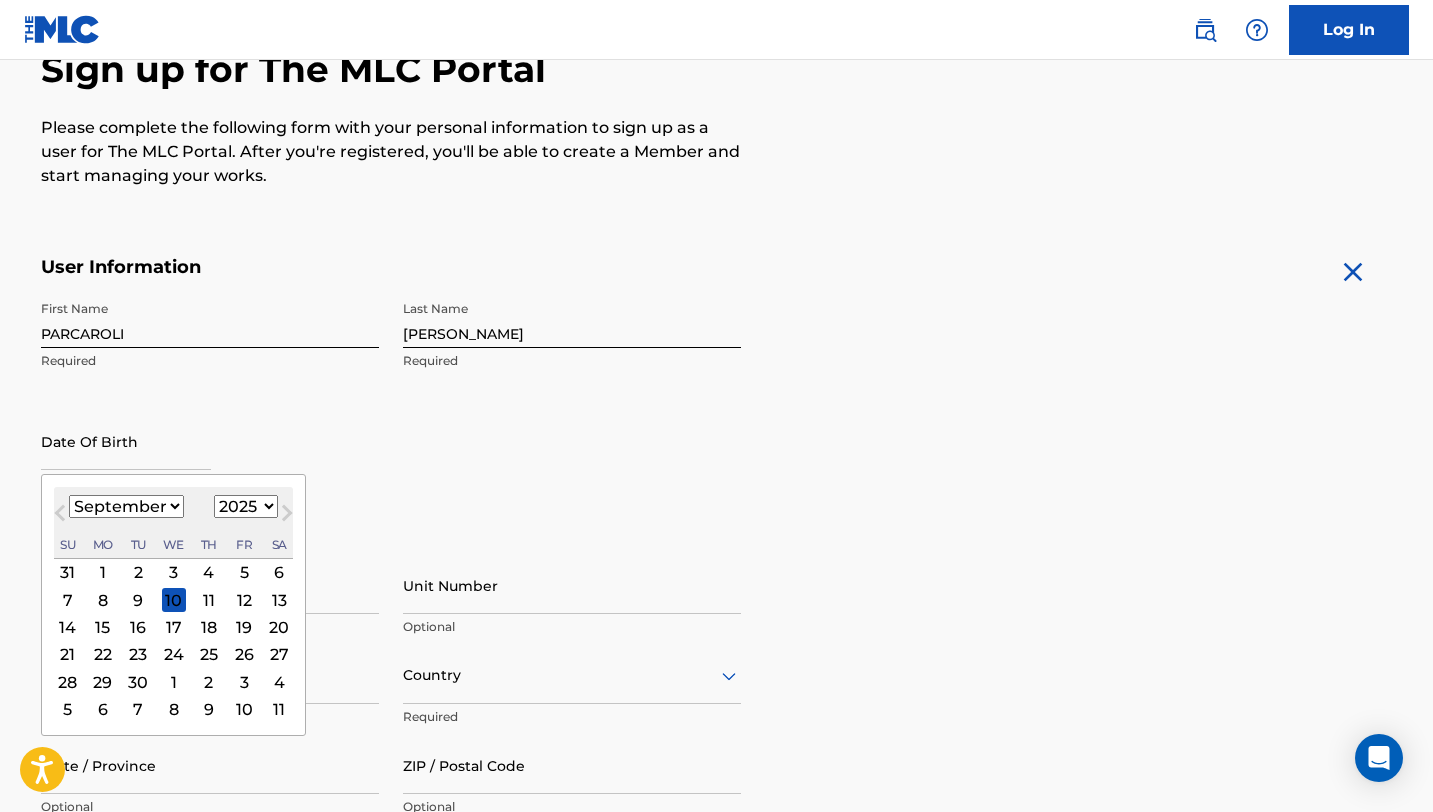 select on "1981" 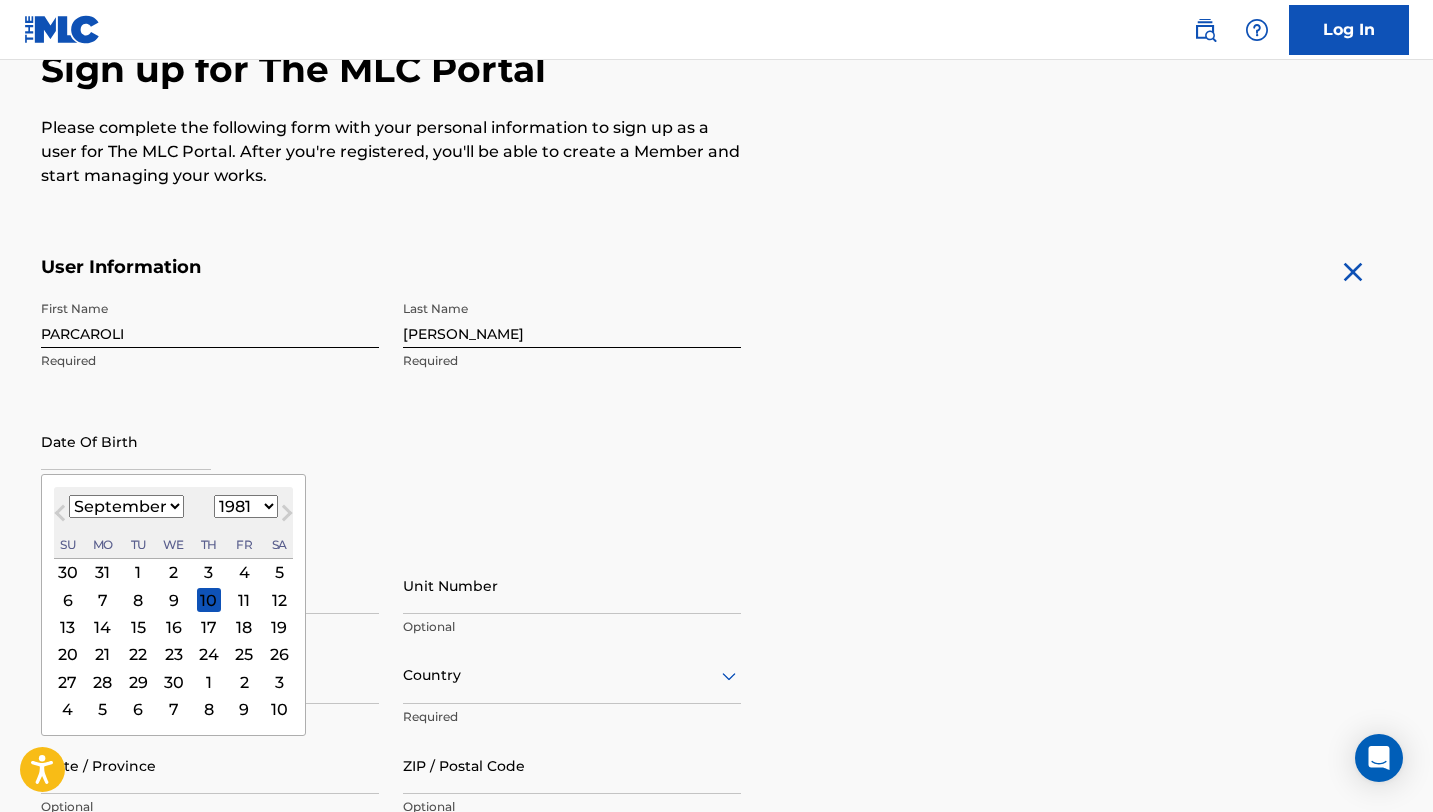click on "13 14 15 16 17 18 19" at bounding box center [173, 626] 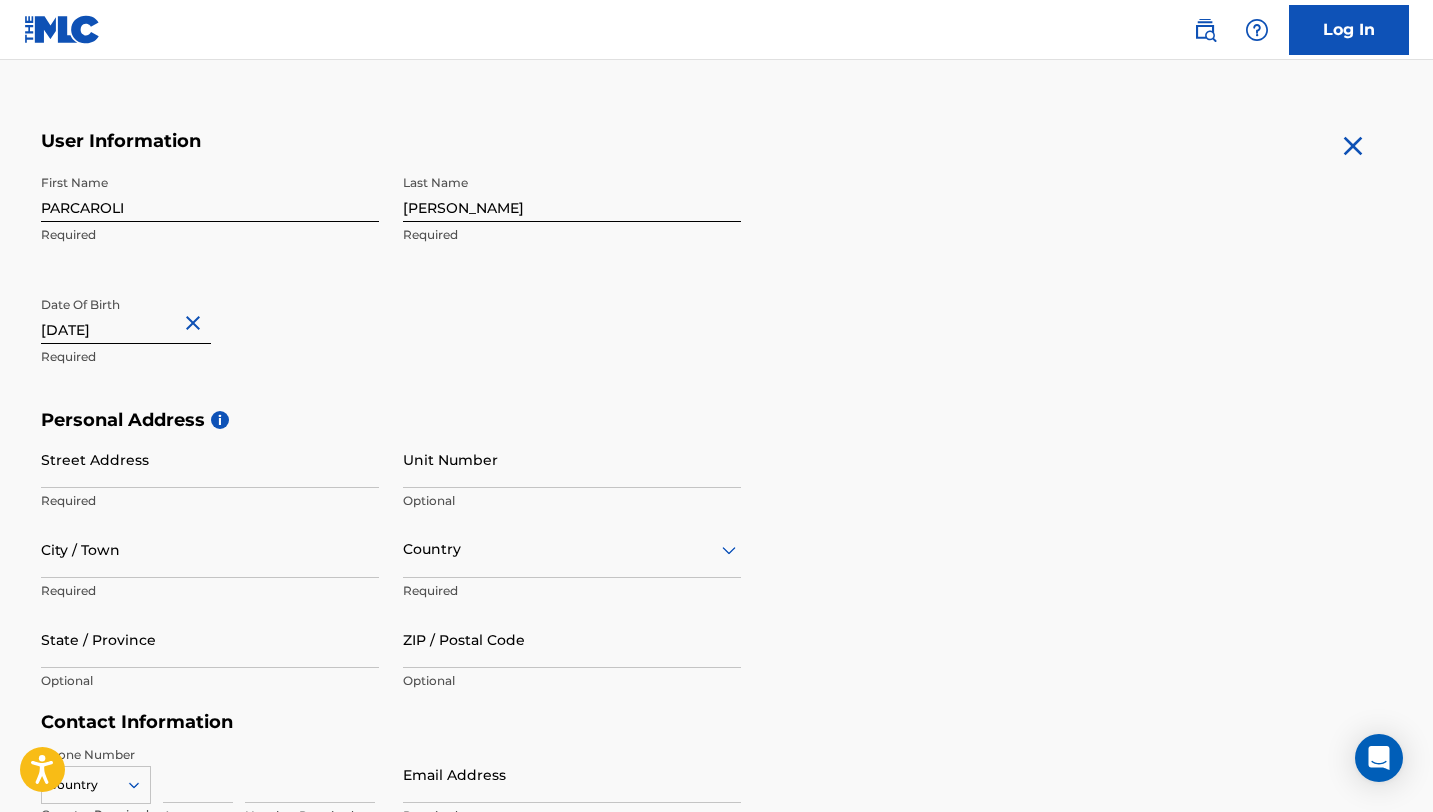 scroll, scrollTop: 402, scrollLeft: 0, axis: vertical 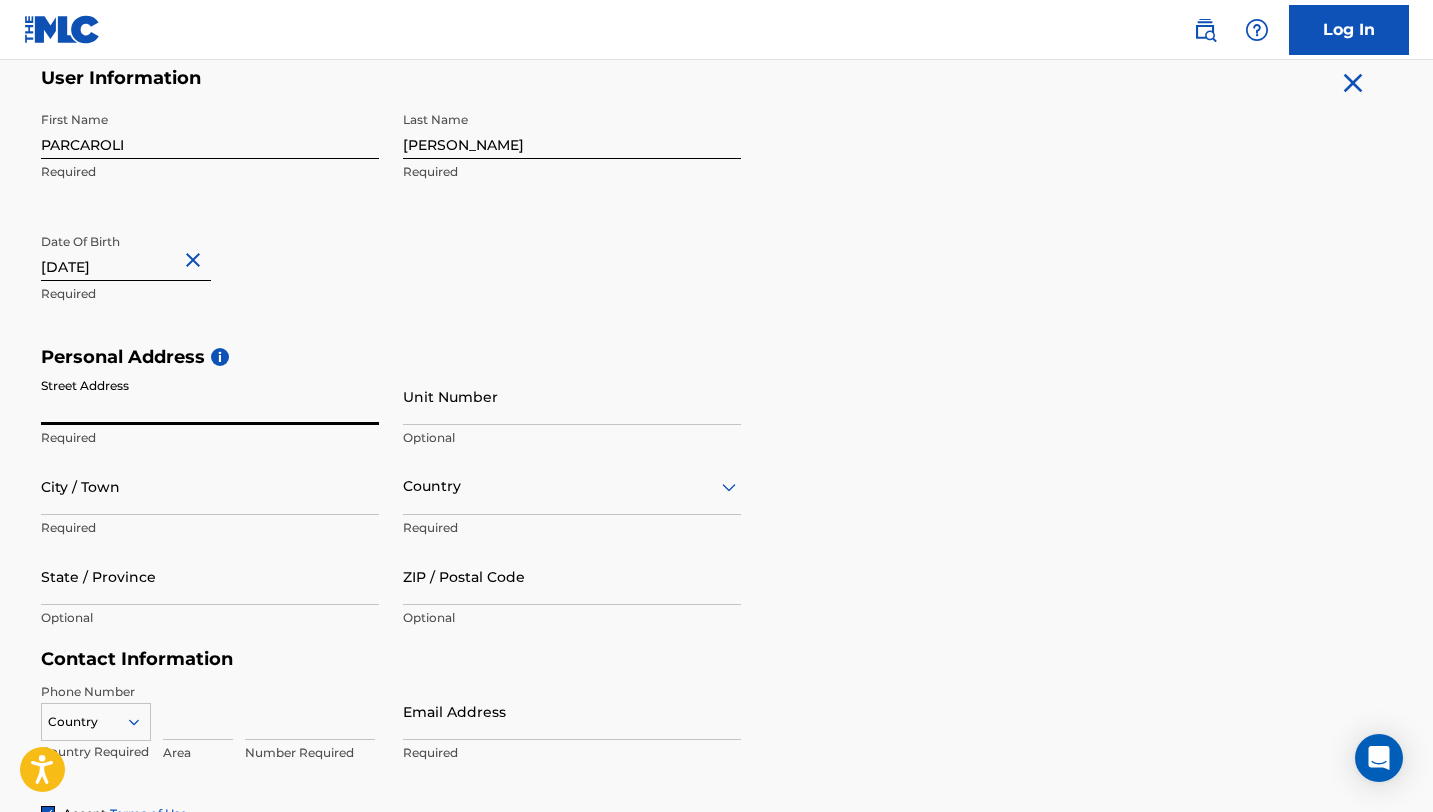 click on "Street Address" at bounding box center (210, 396) 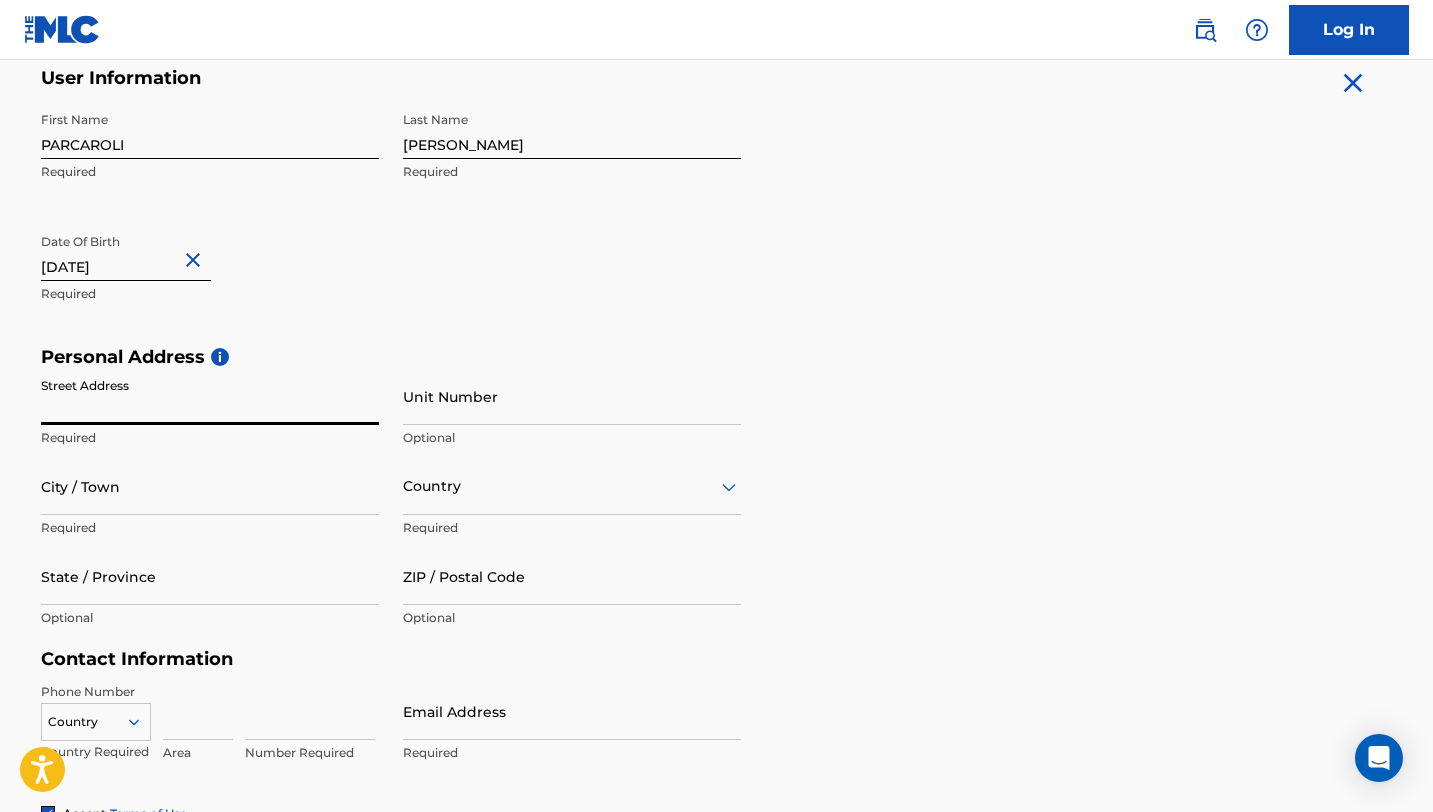 paste on "[STREET_ADDRESS][PERSON_NAME]" 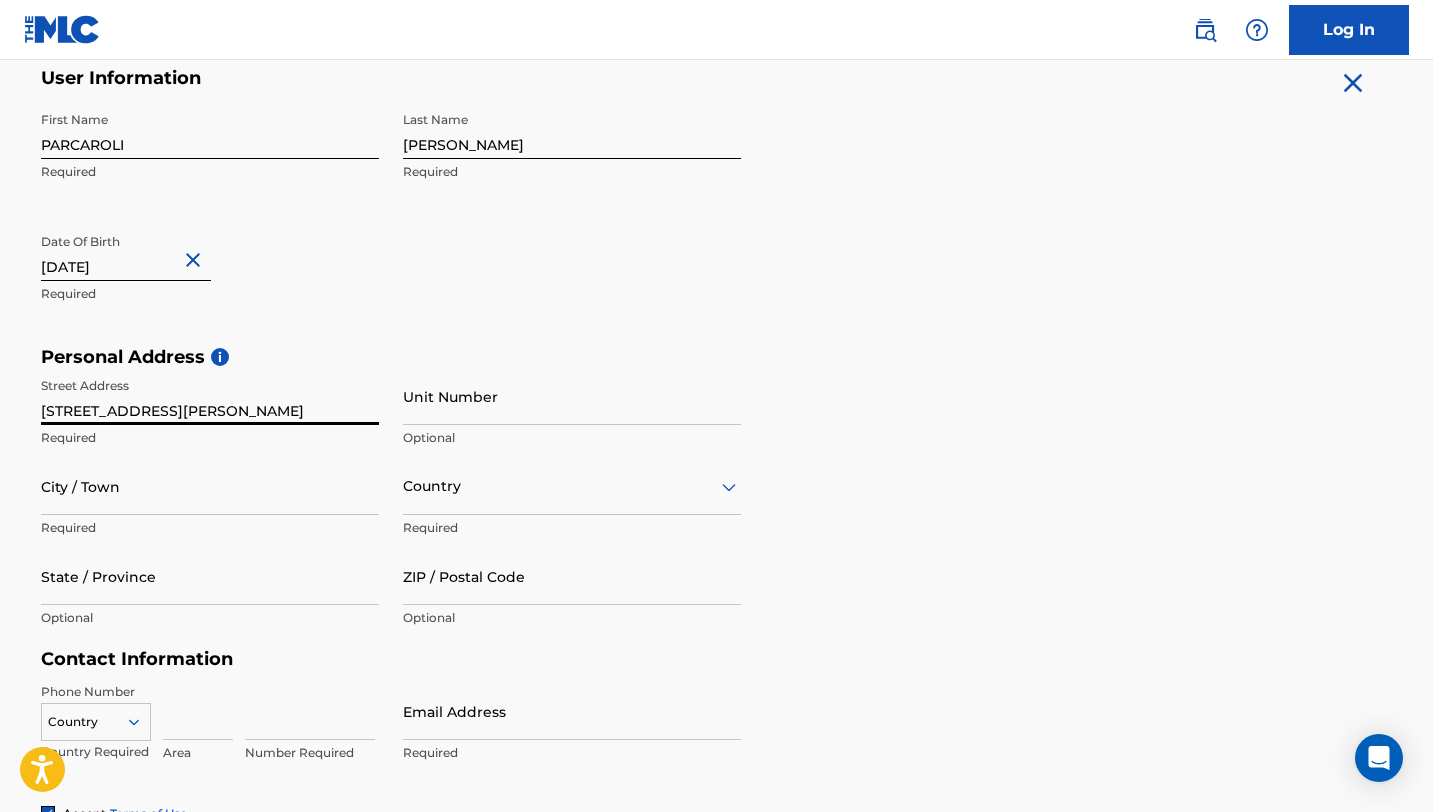 type on "[STREET_ADDRESS][PERSON_NAME]" 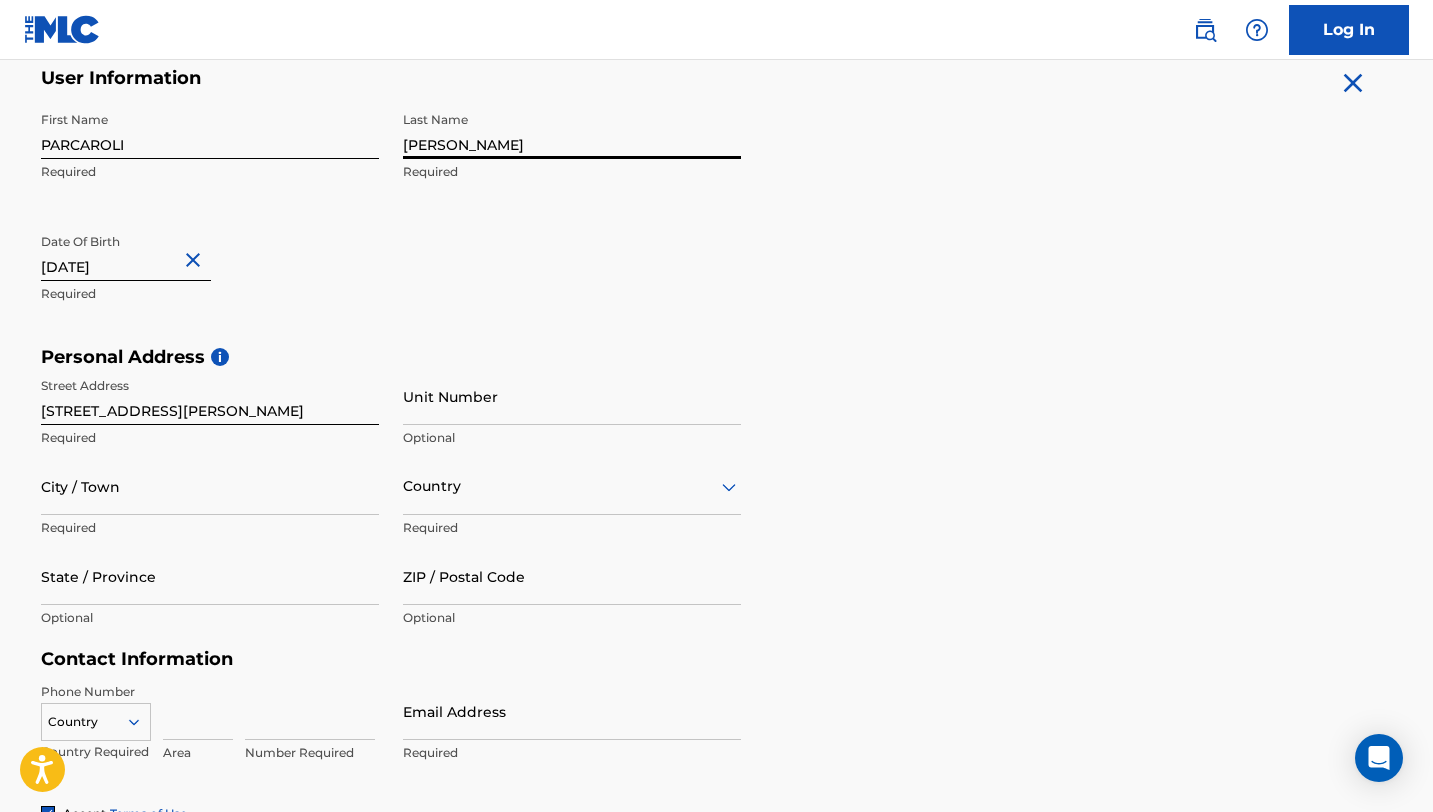 click on "[PERSON_NAME]" at bounding box center [572, 130] 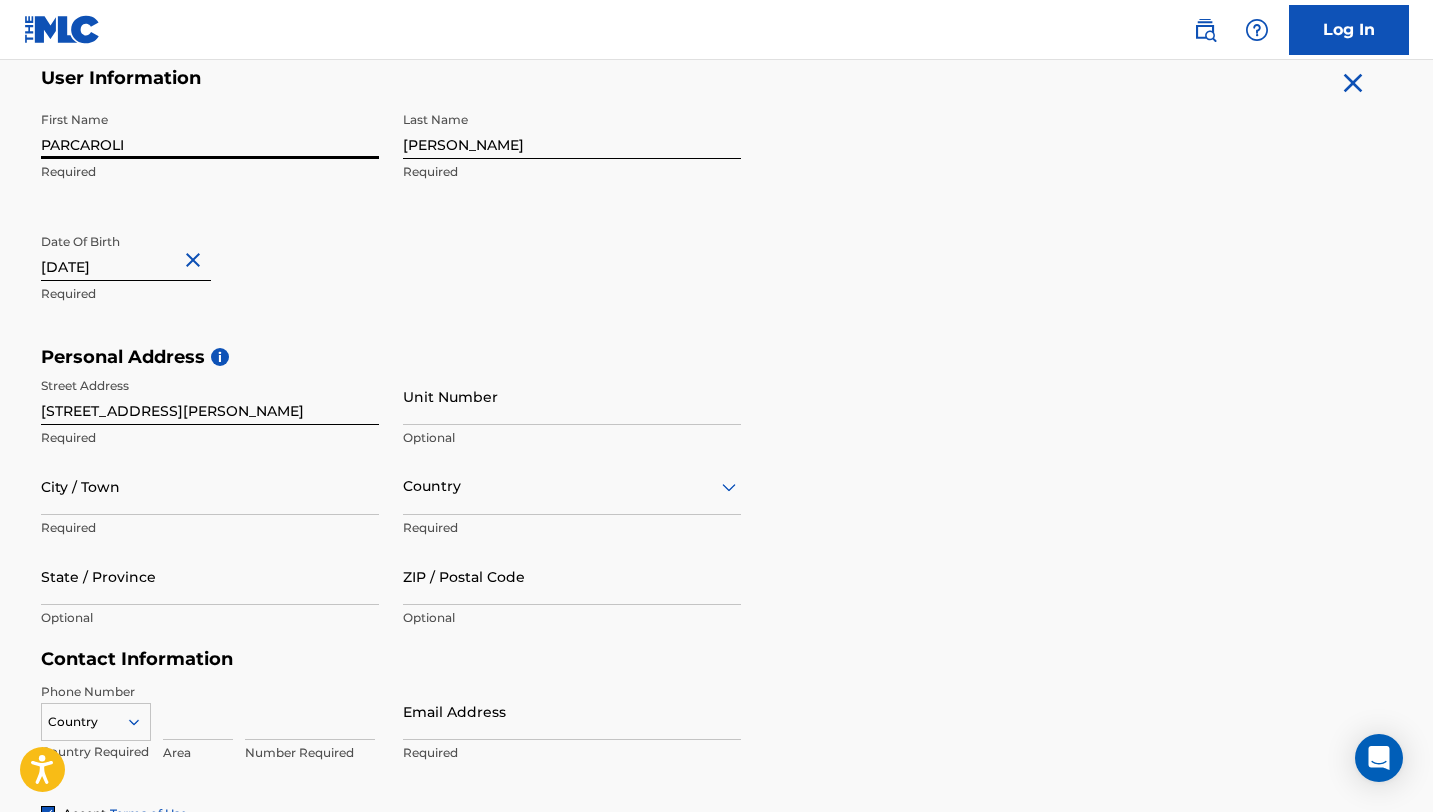 click on "PARCAROLI" at bounding box center (210, 130) 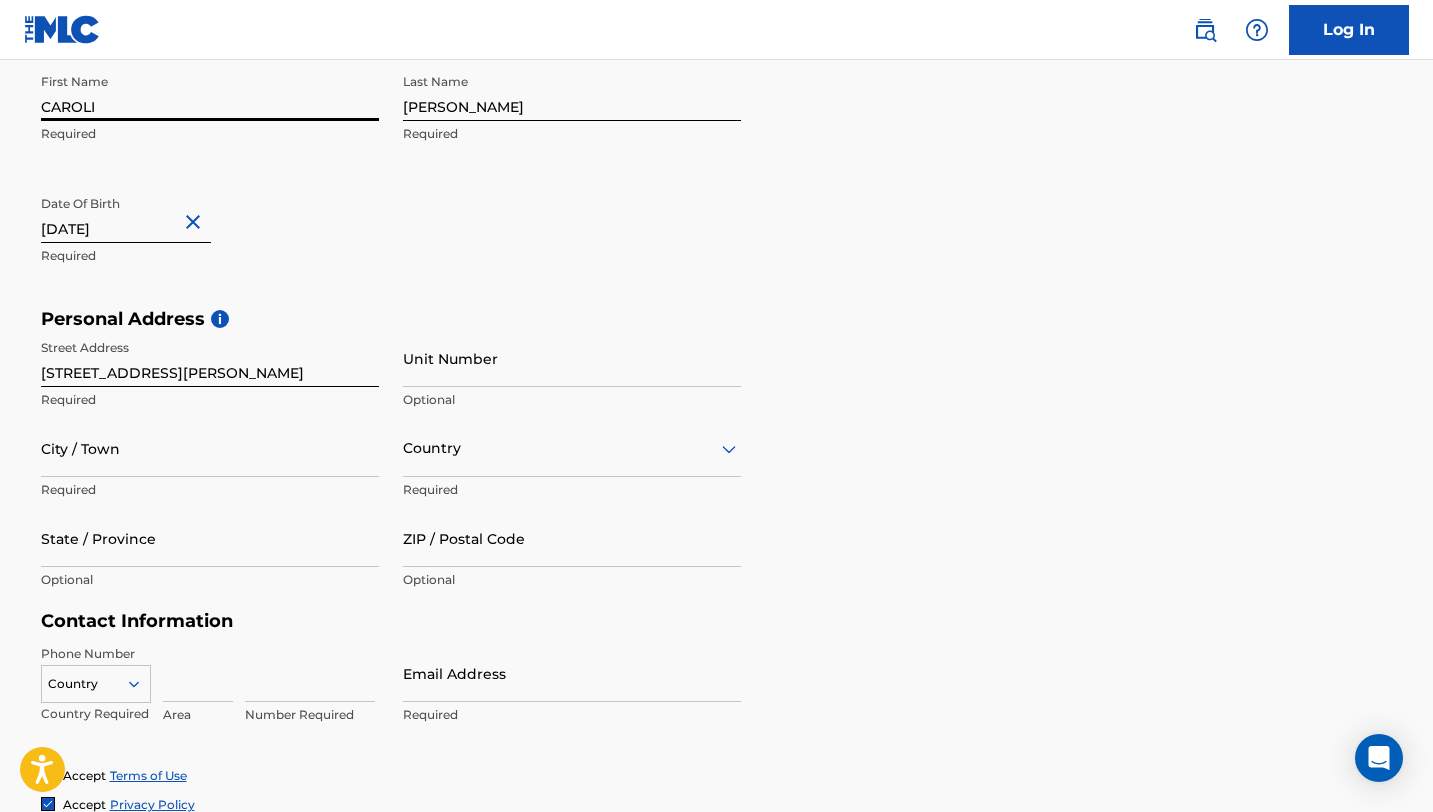 scroll, scrollTop: 470, scrollLeft: 0, axis: vertical 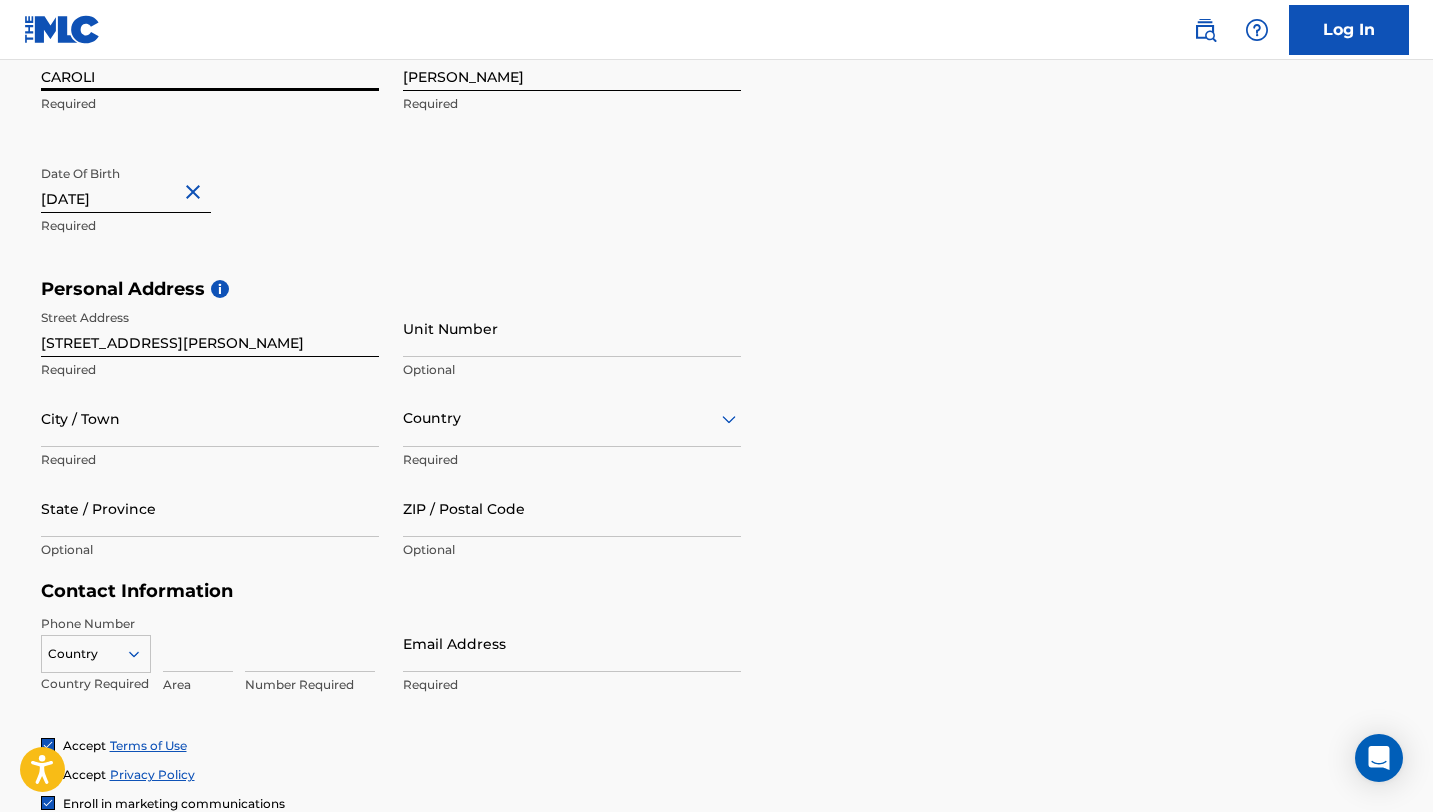 type on "CAROLI" 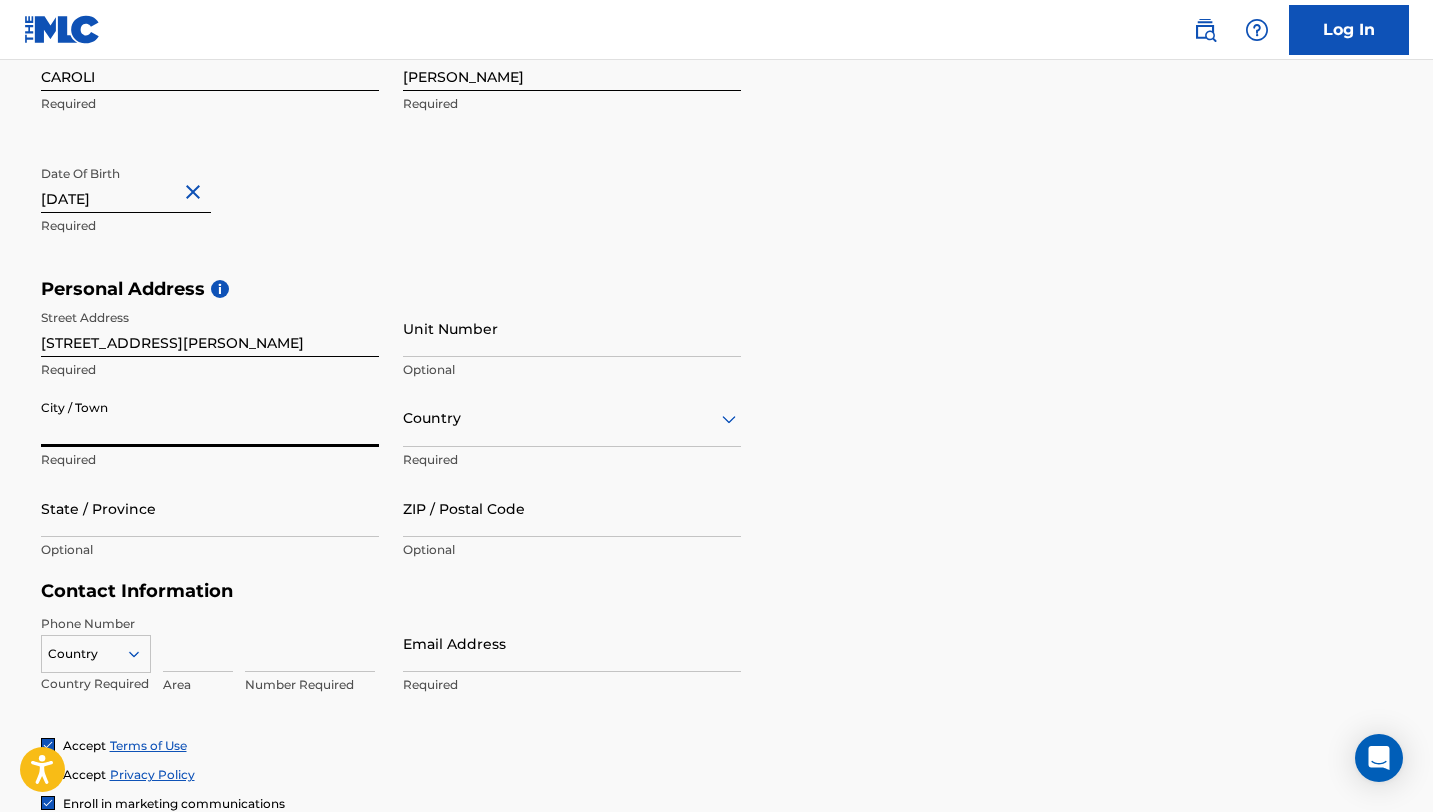 paste on "[GEOGRAPHIC_DATA]" 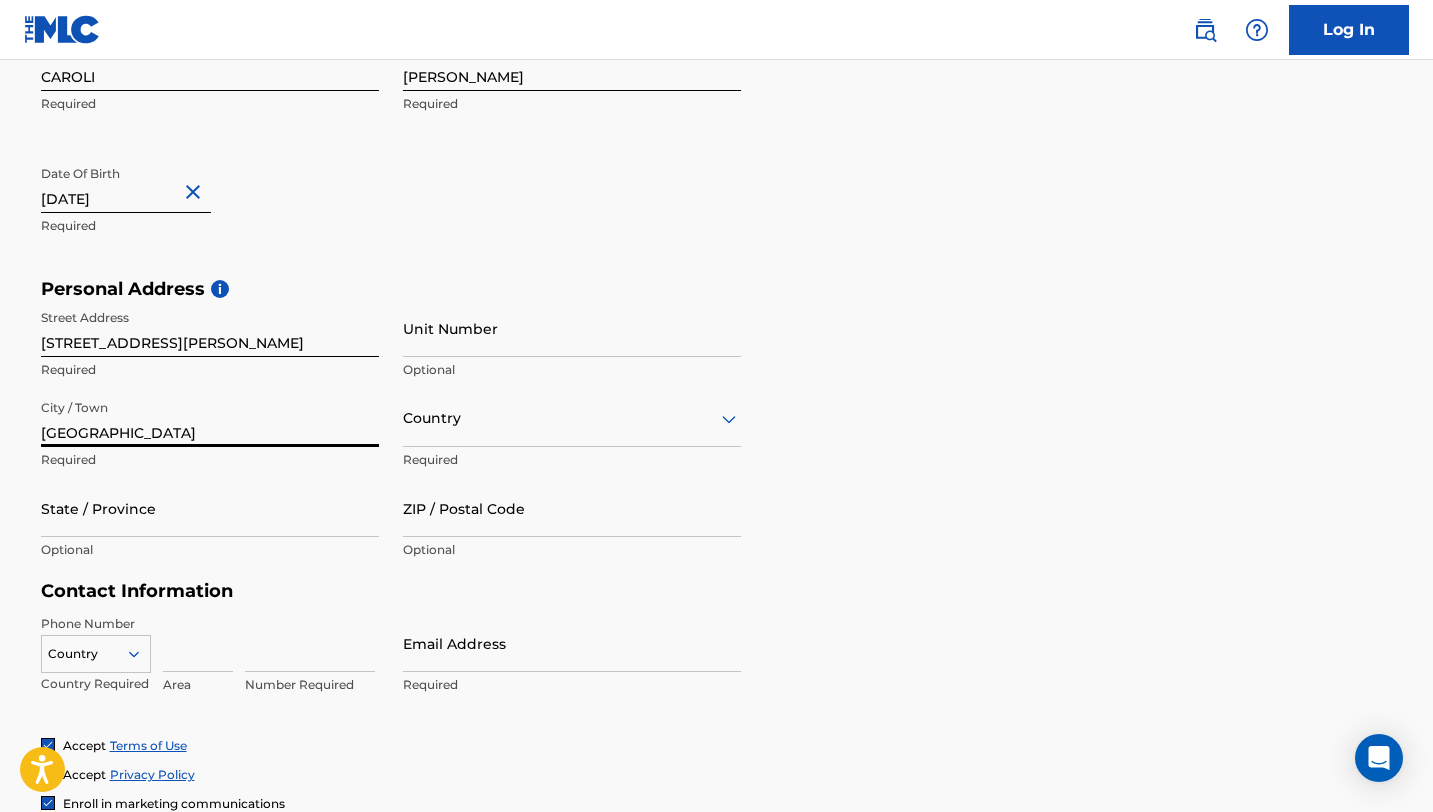 type on "[GEOGRAPHIC_DATA]" 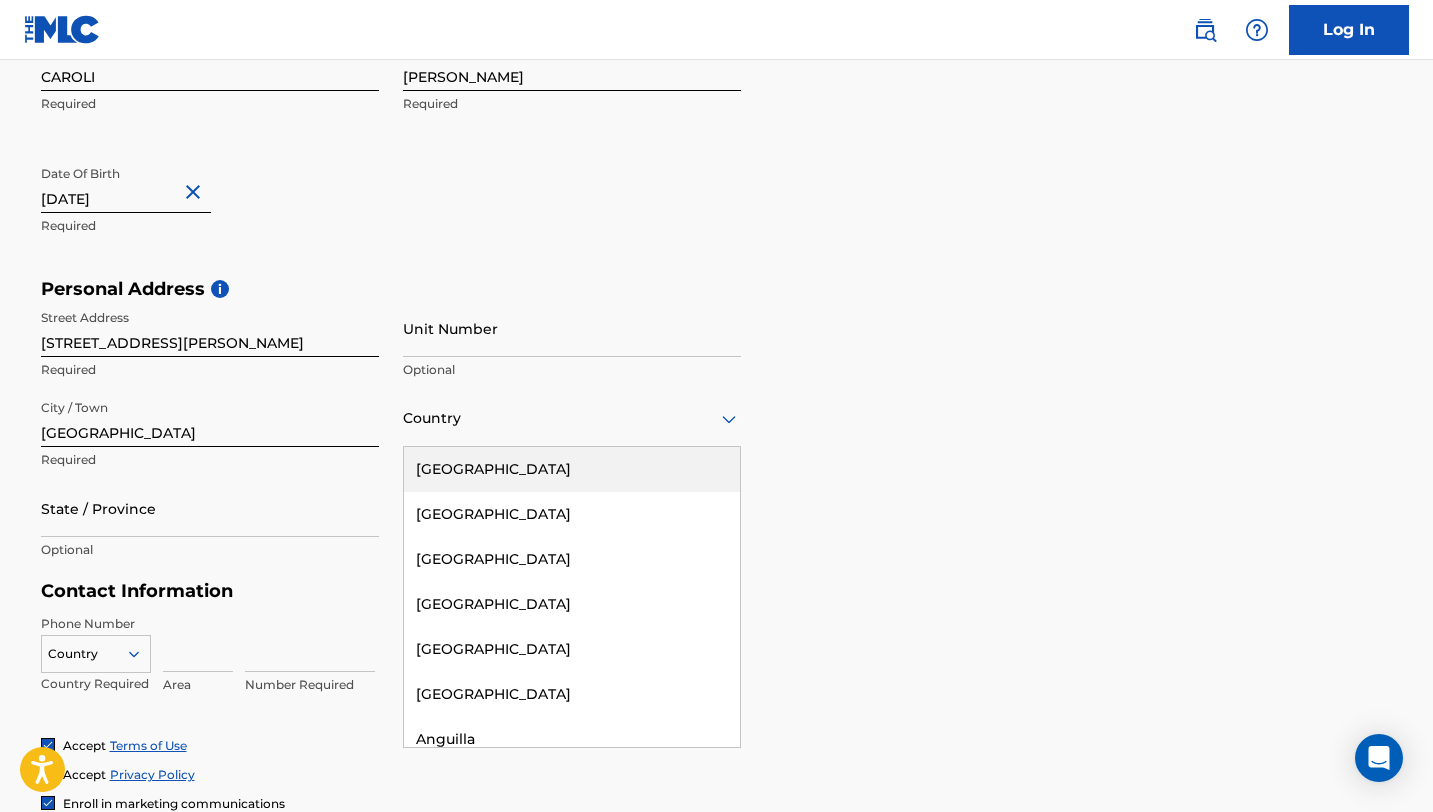 click at bounding box center [572, 418] 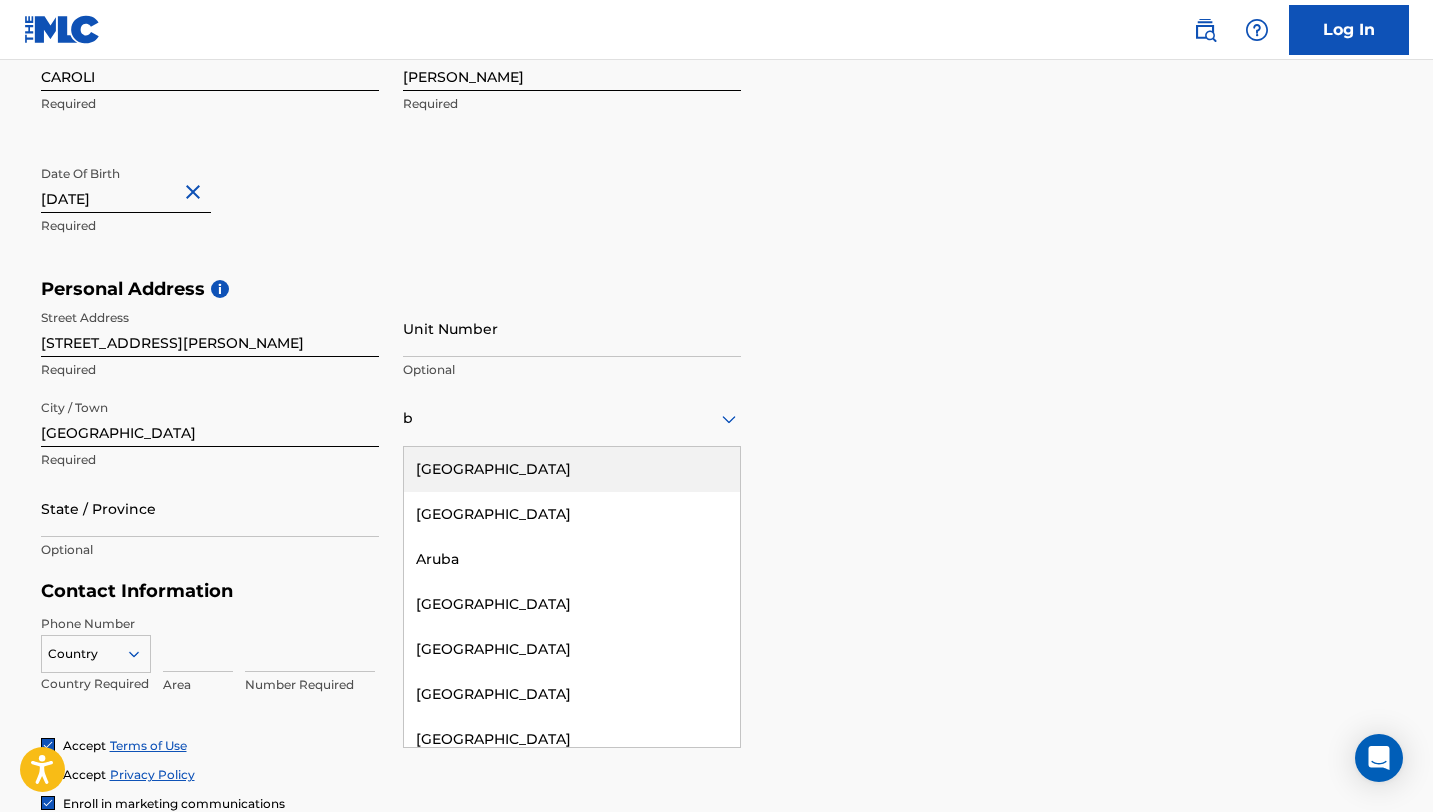 type on "br" 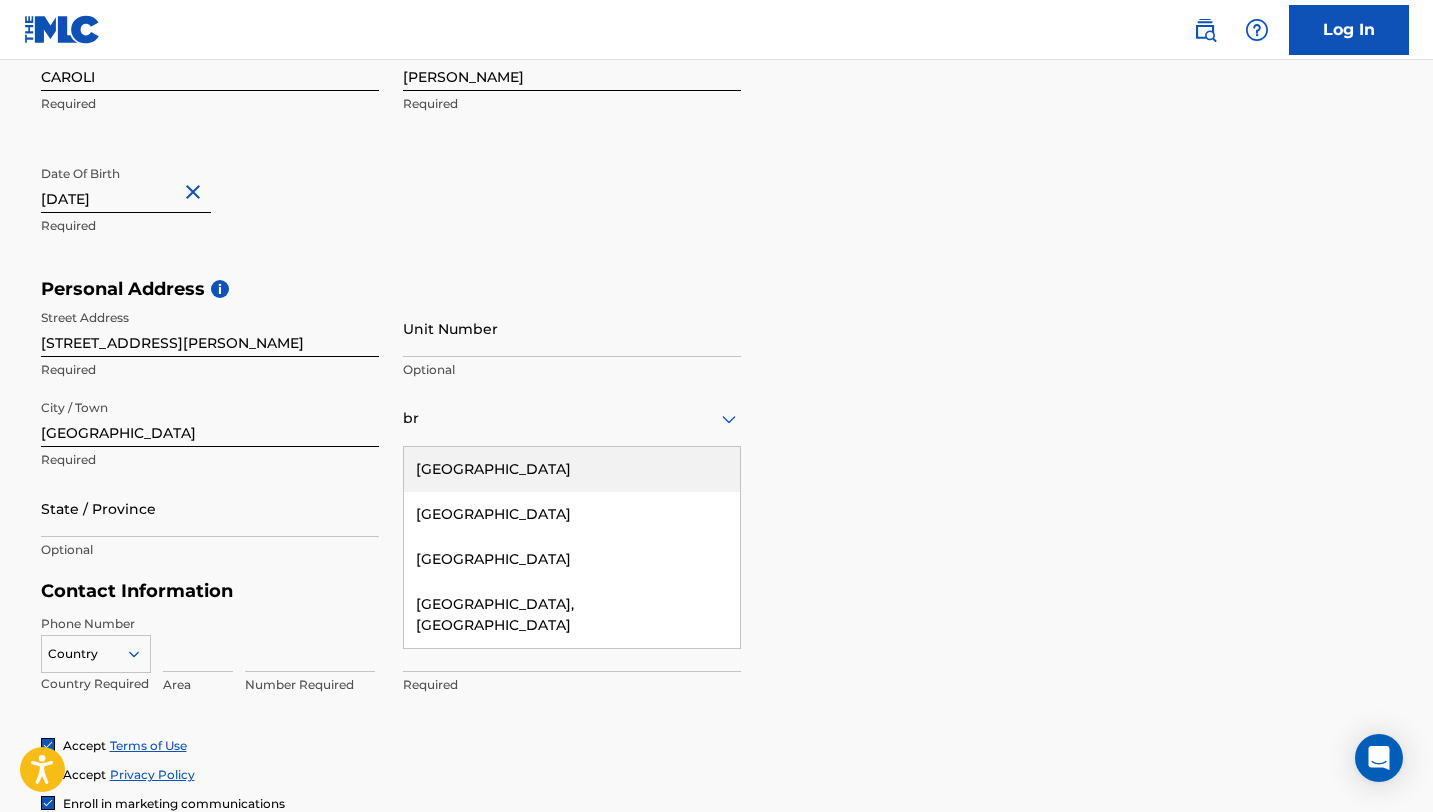 click on "[GEOGRAPHIC_DATA]" at bounding box center (572, 469) 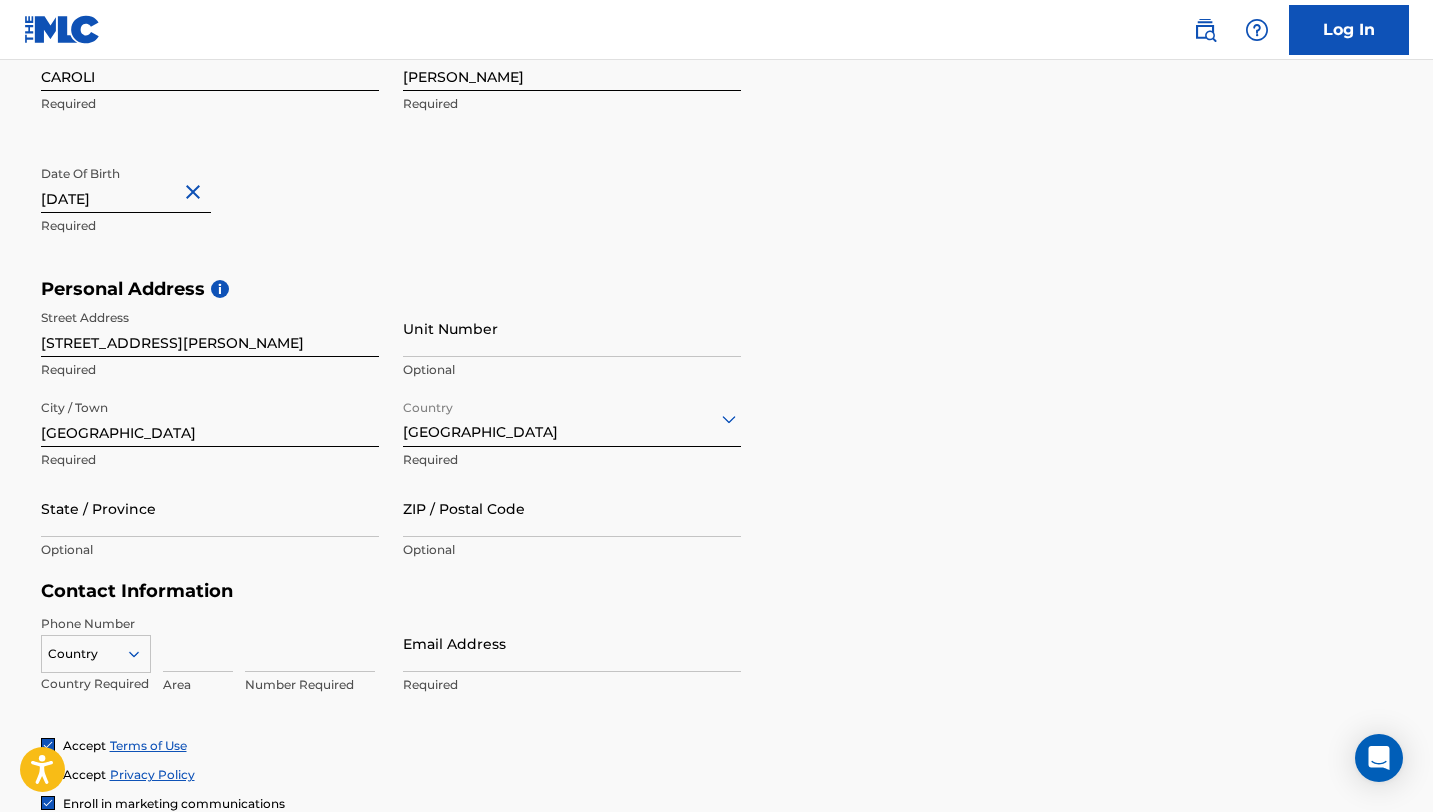 click on "State / Province" at bounding box center (210, 508) 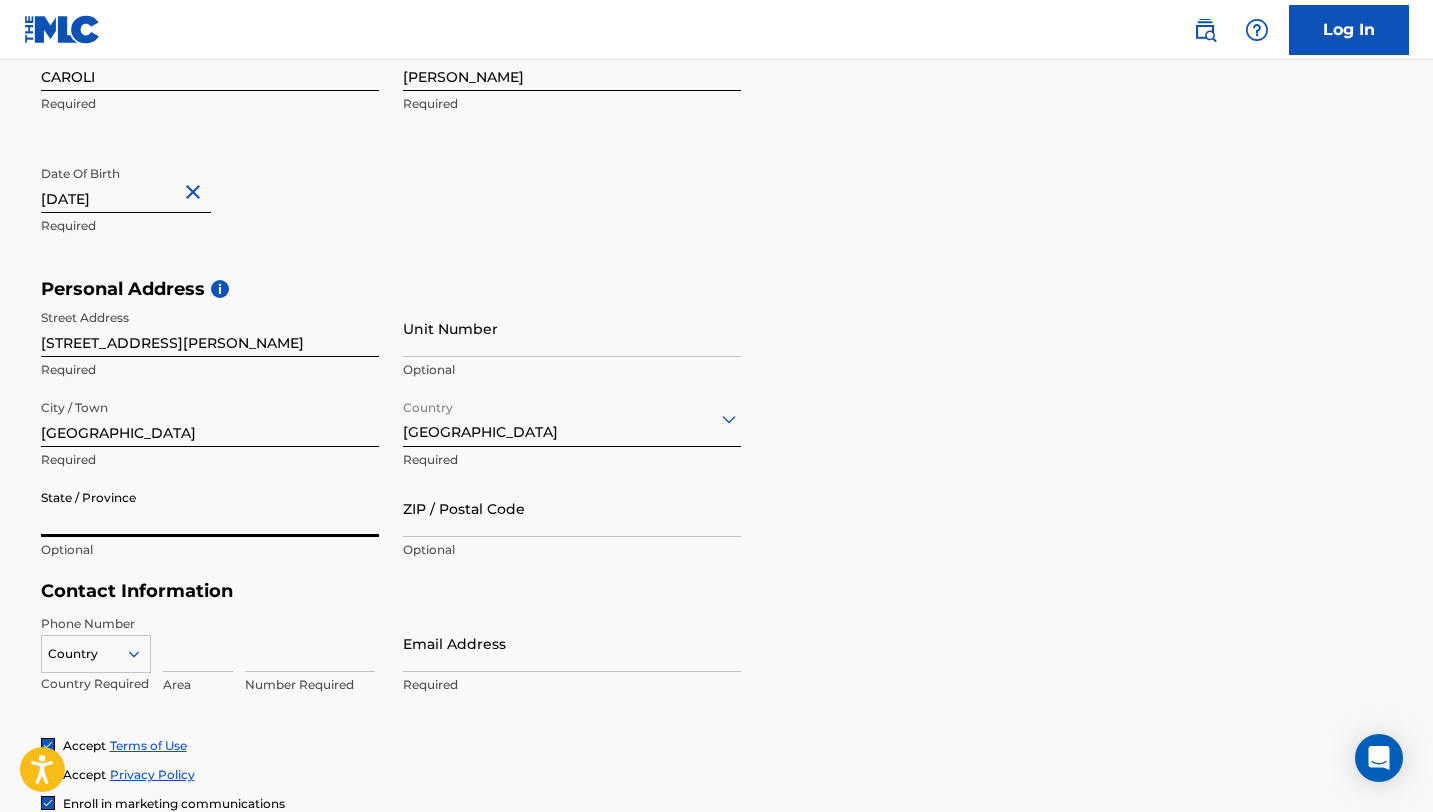 paste on "[GEOGRAPHIC_DATA]" 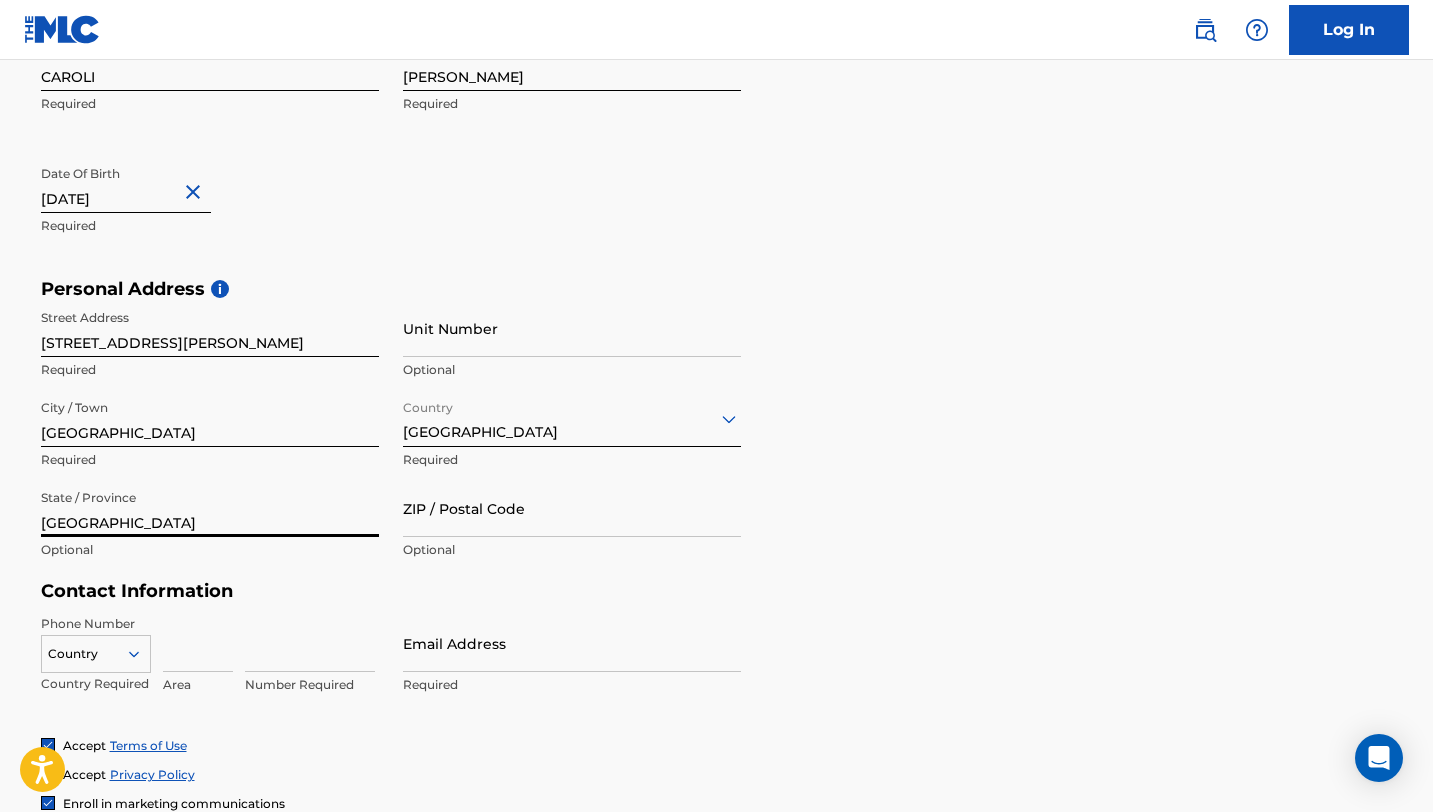 type on "[GEOGRAPHIC_DATA]" 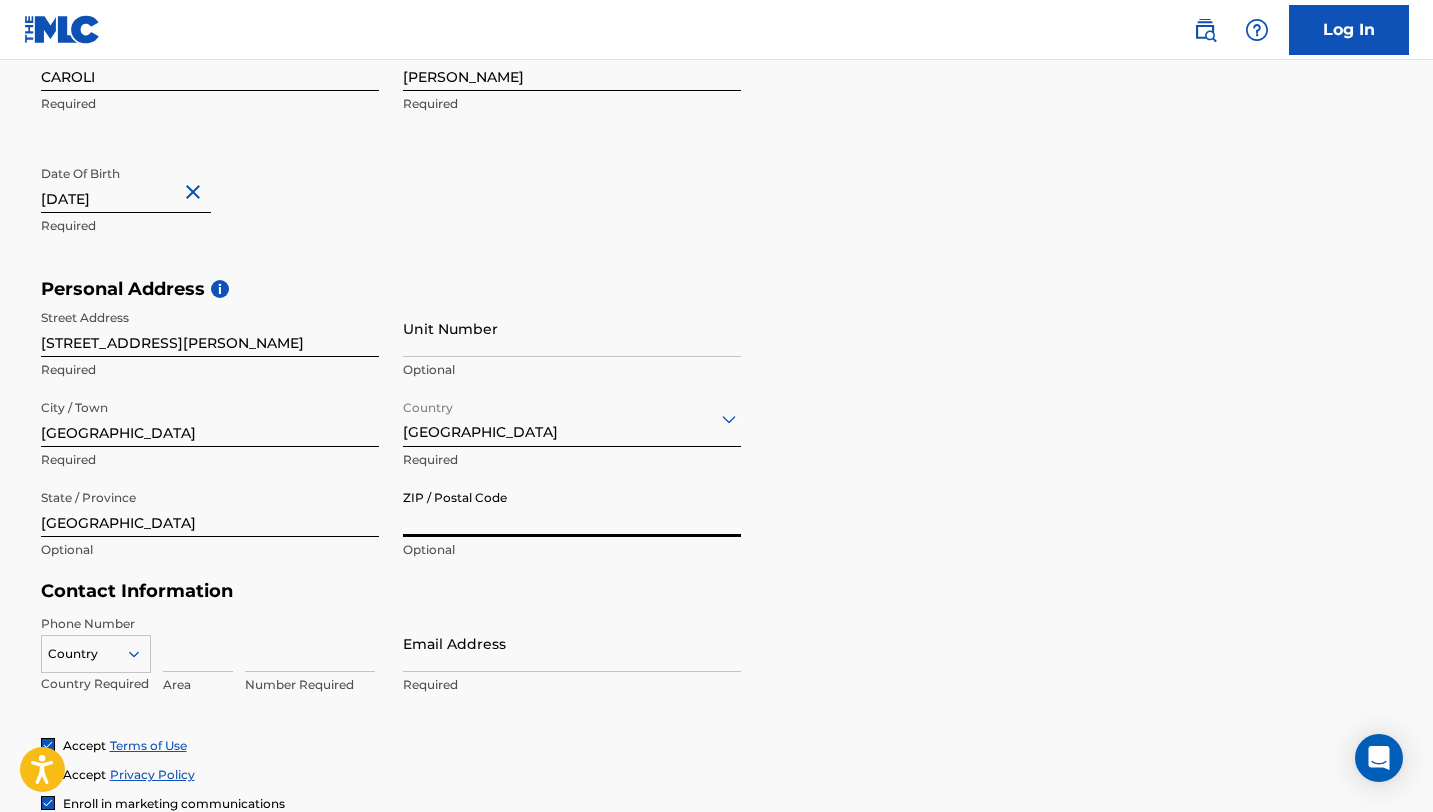 click on "ZIP / Postal Code" at bounding box center (572, 508) 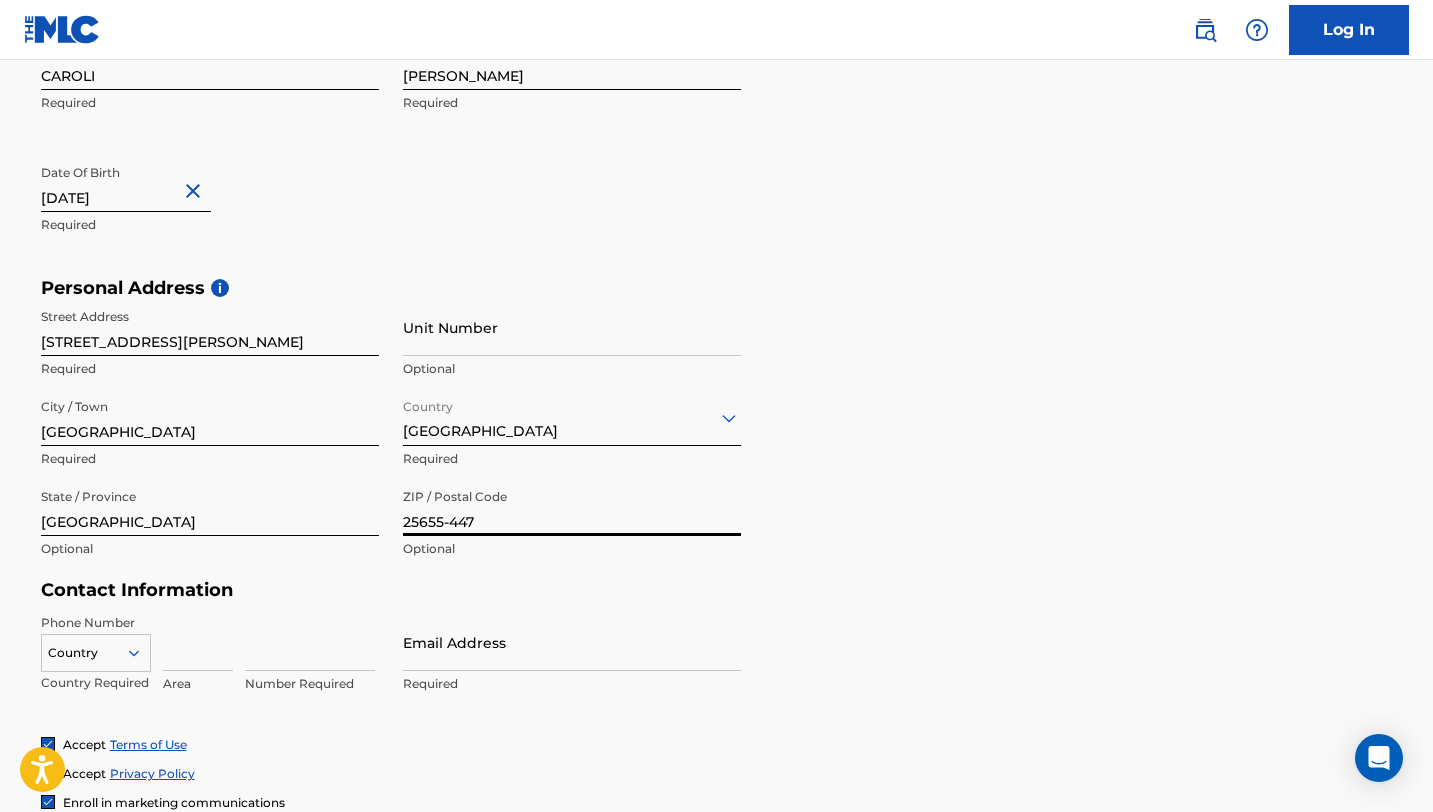 scroll, scrollTop: 590, scrollLeft: 0, axis: vertical 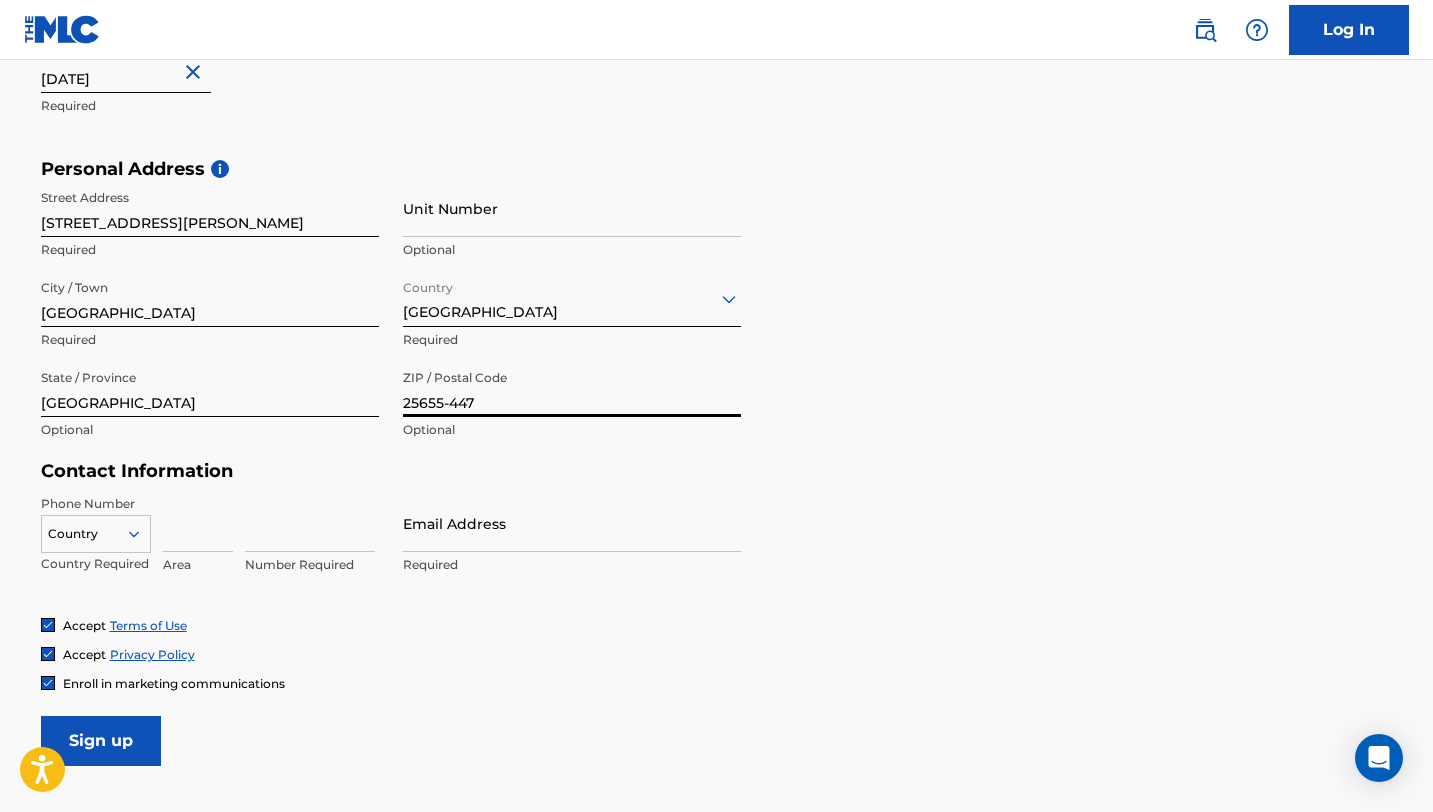 type on "25655-447" 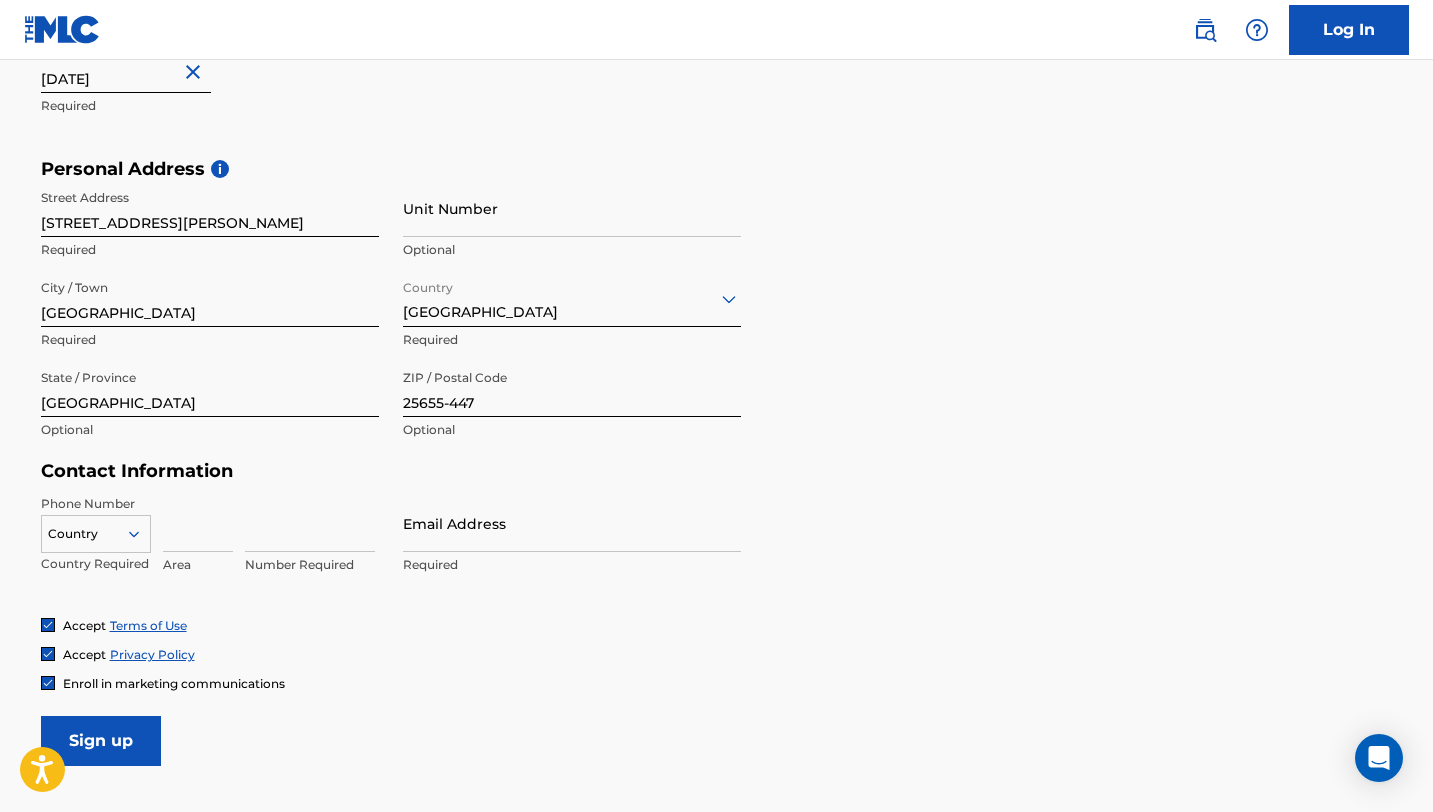 click at bounding box center (310, 523) 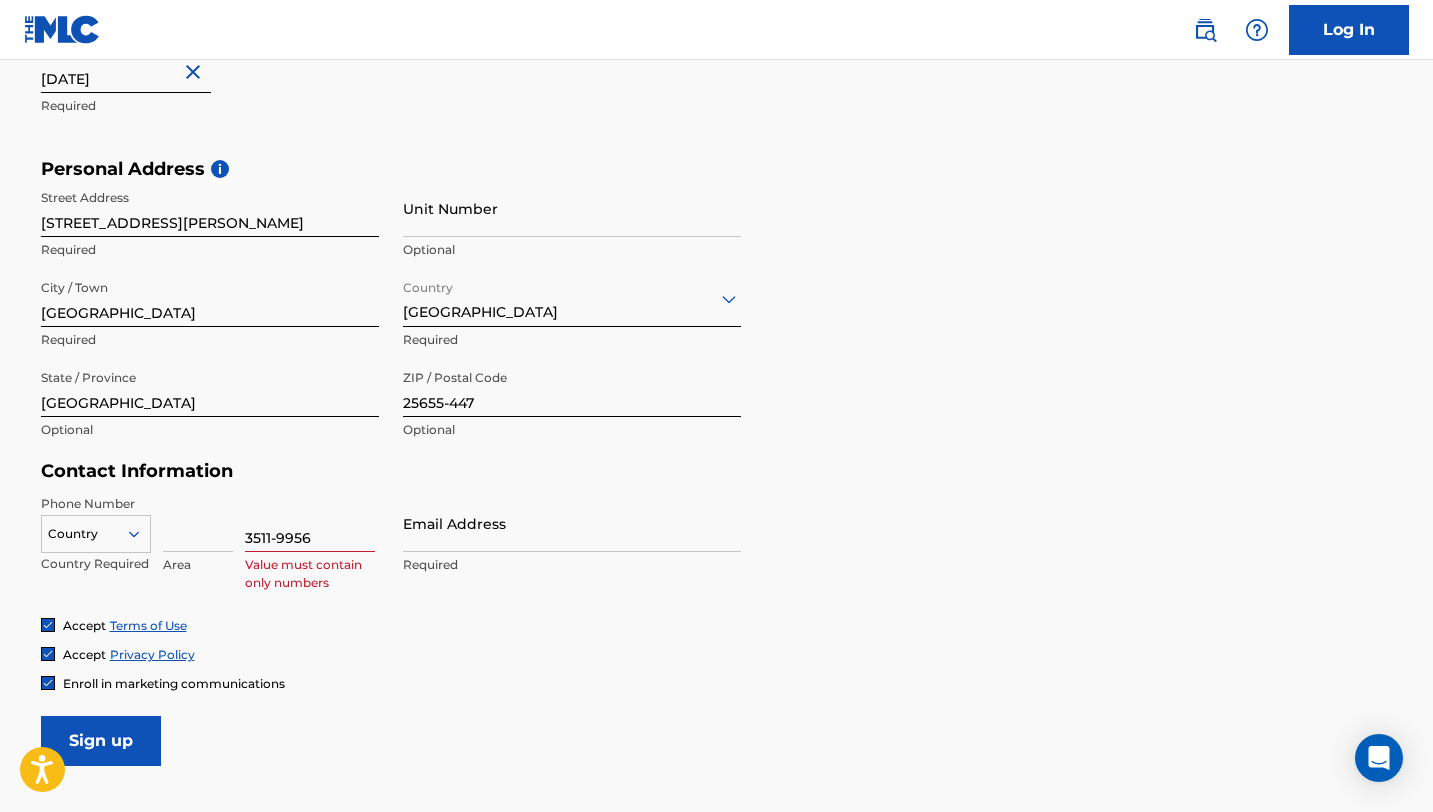 click on "3511-9956" at bounding box center (310, 523) 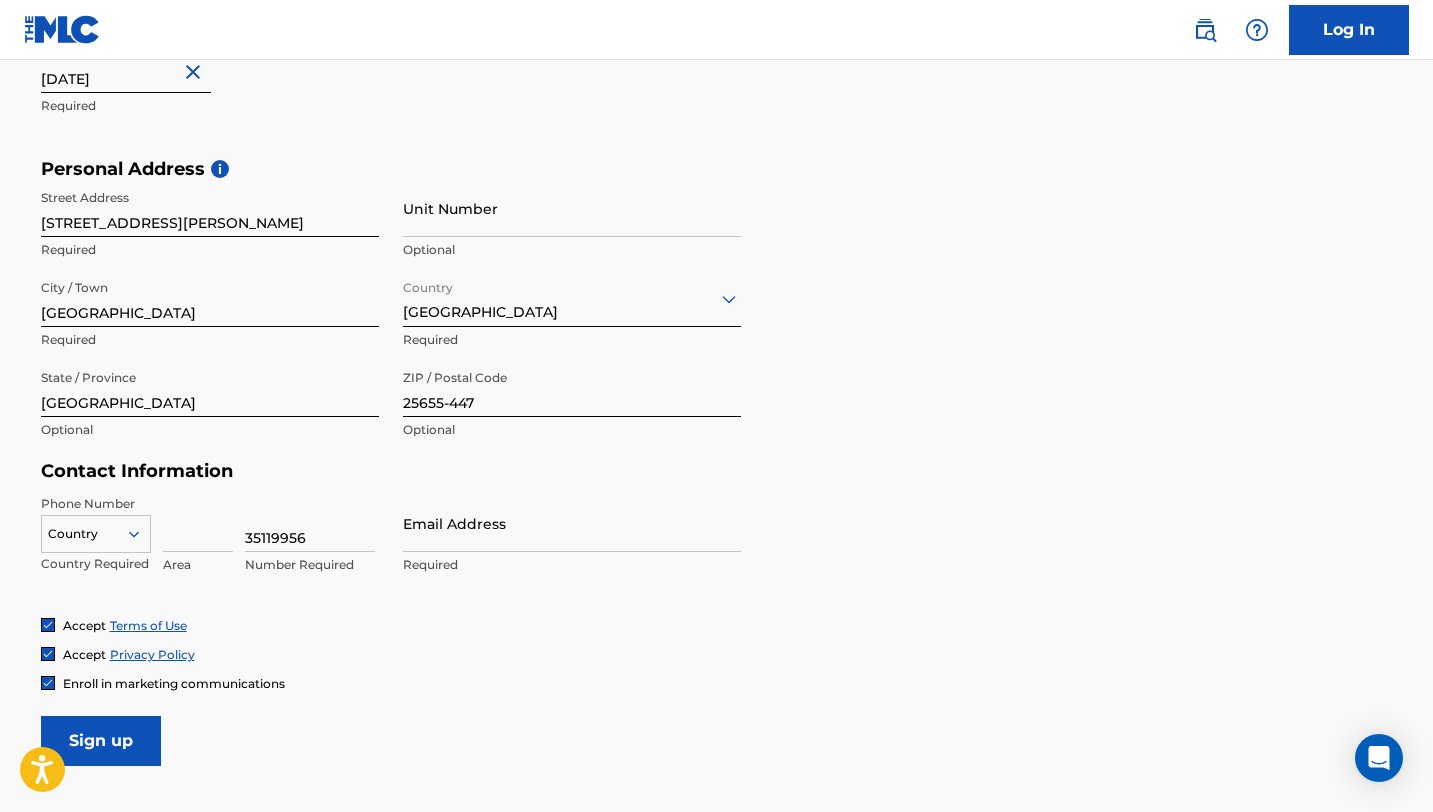 type on "35119956" 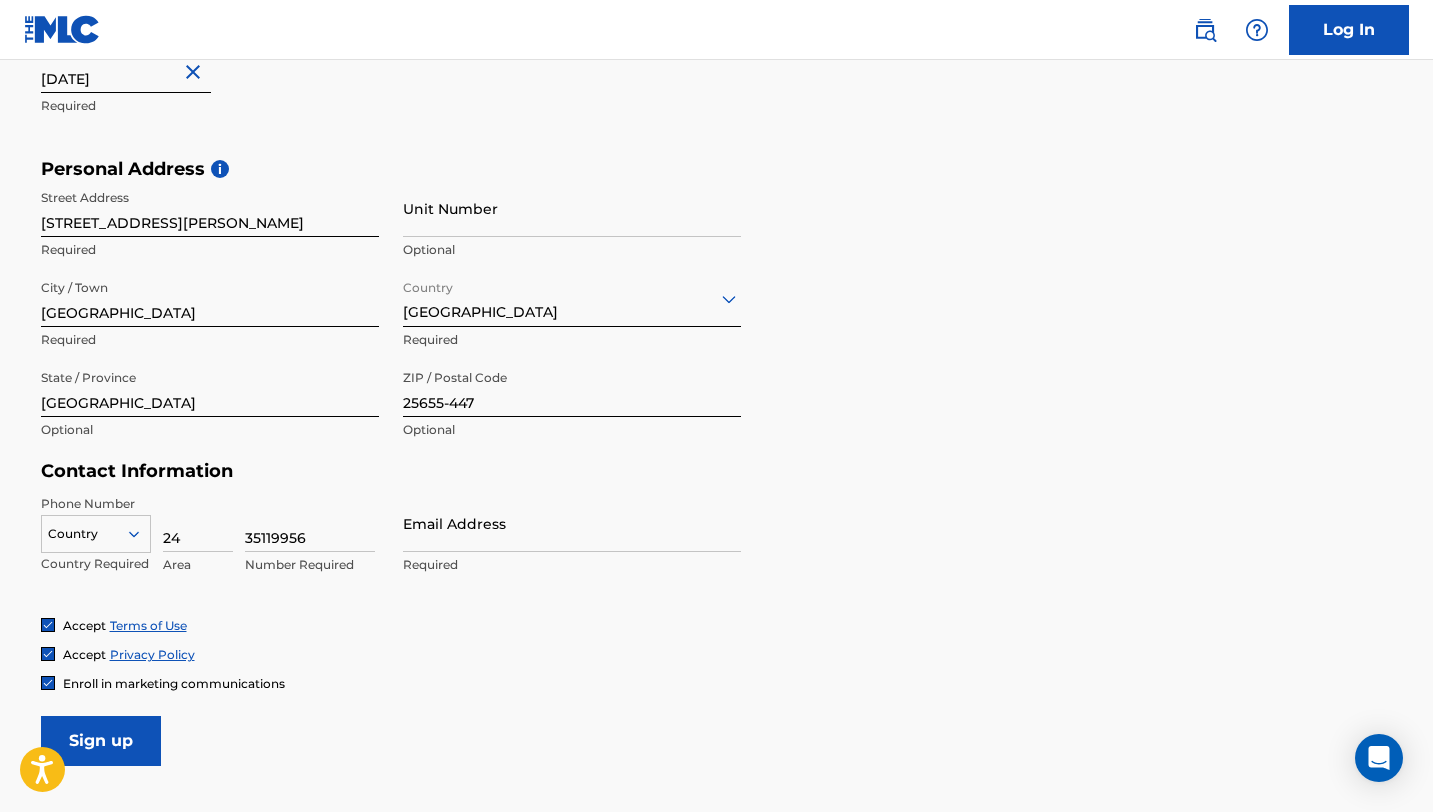 type on "24" 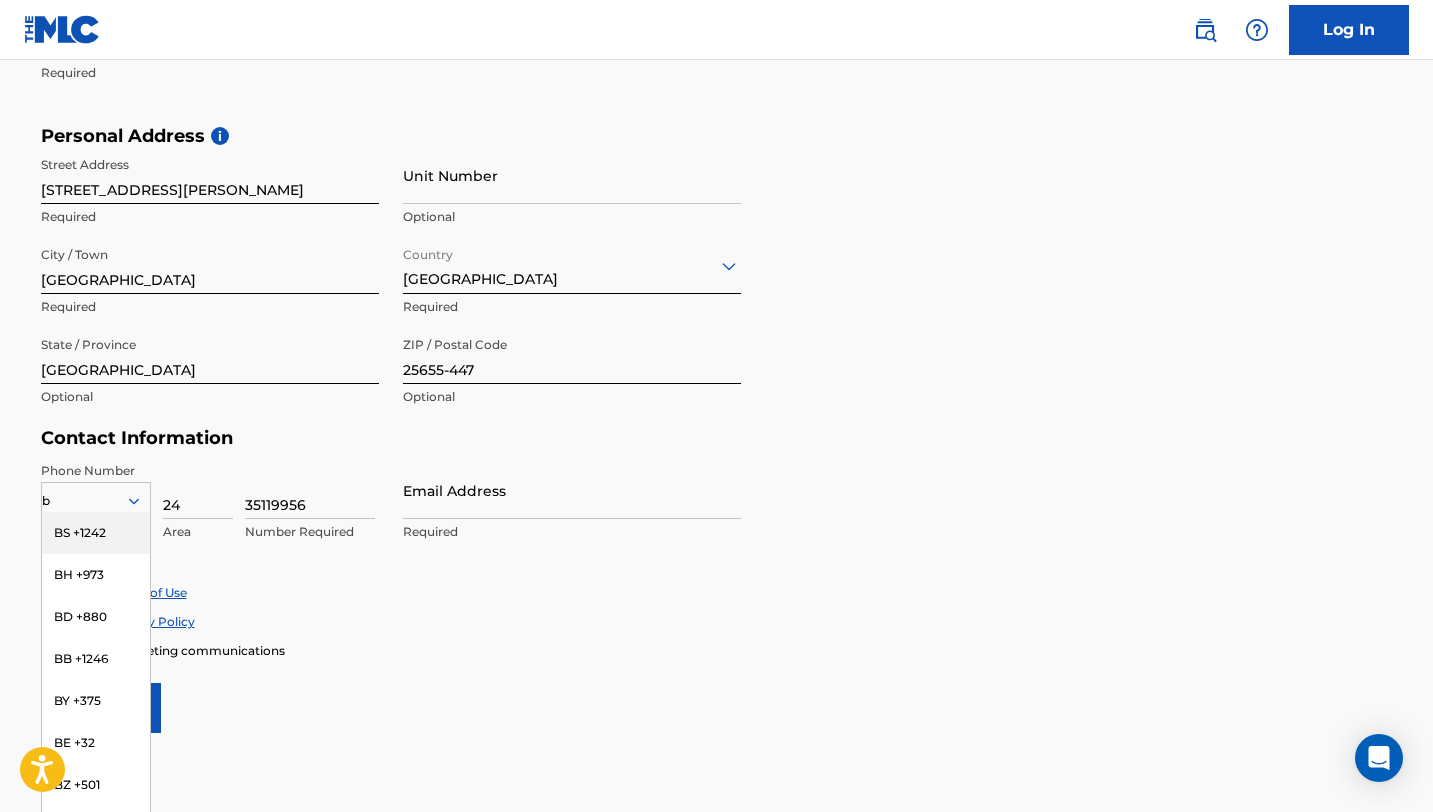 type on "br" 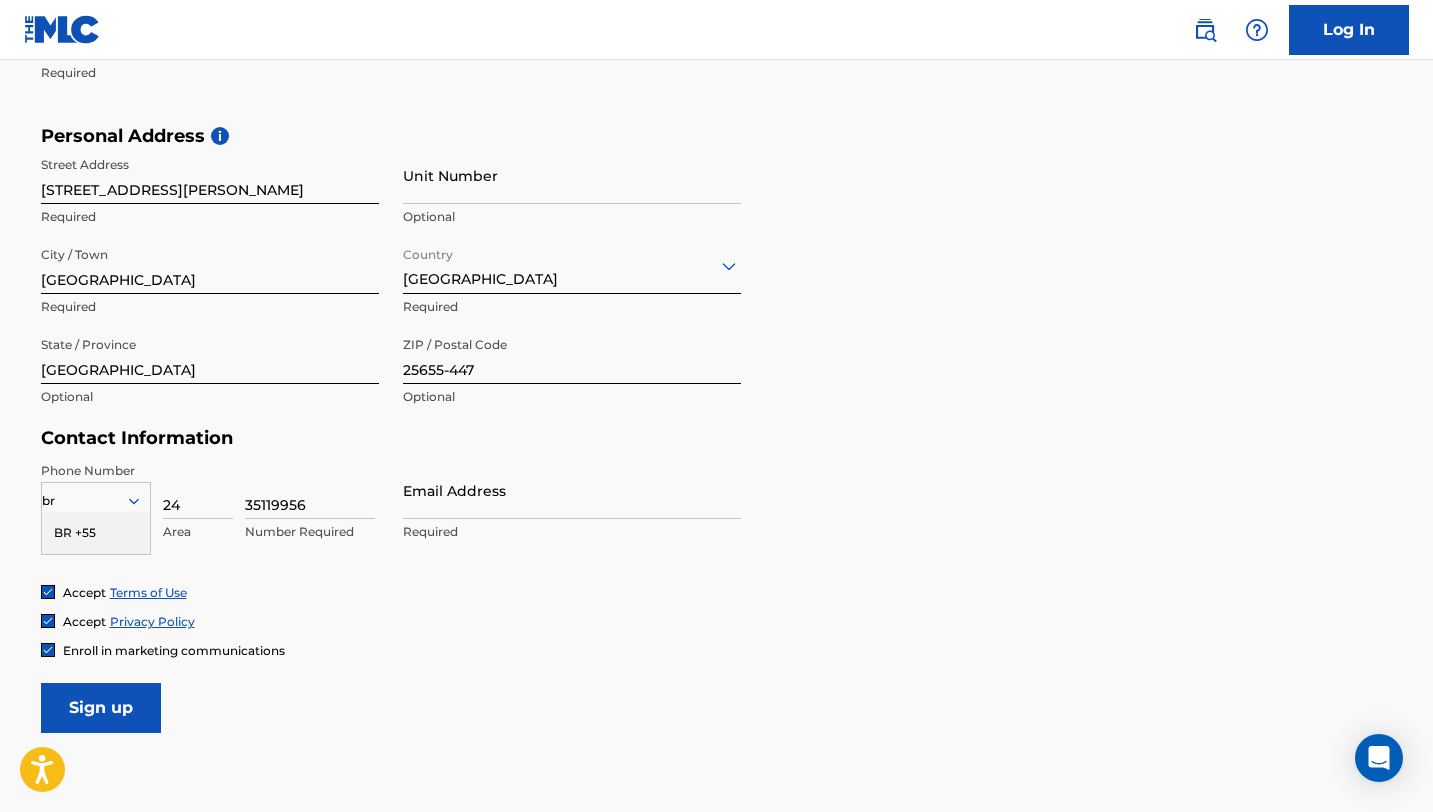 click on "BR +55" at bounding box center [96, 533] 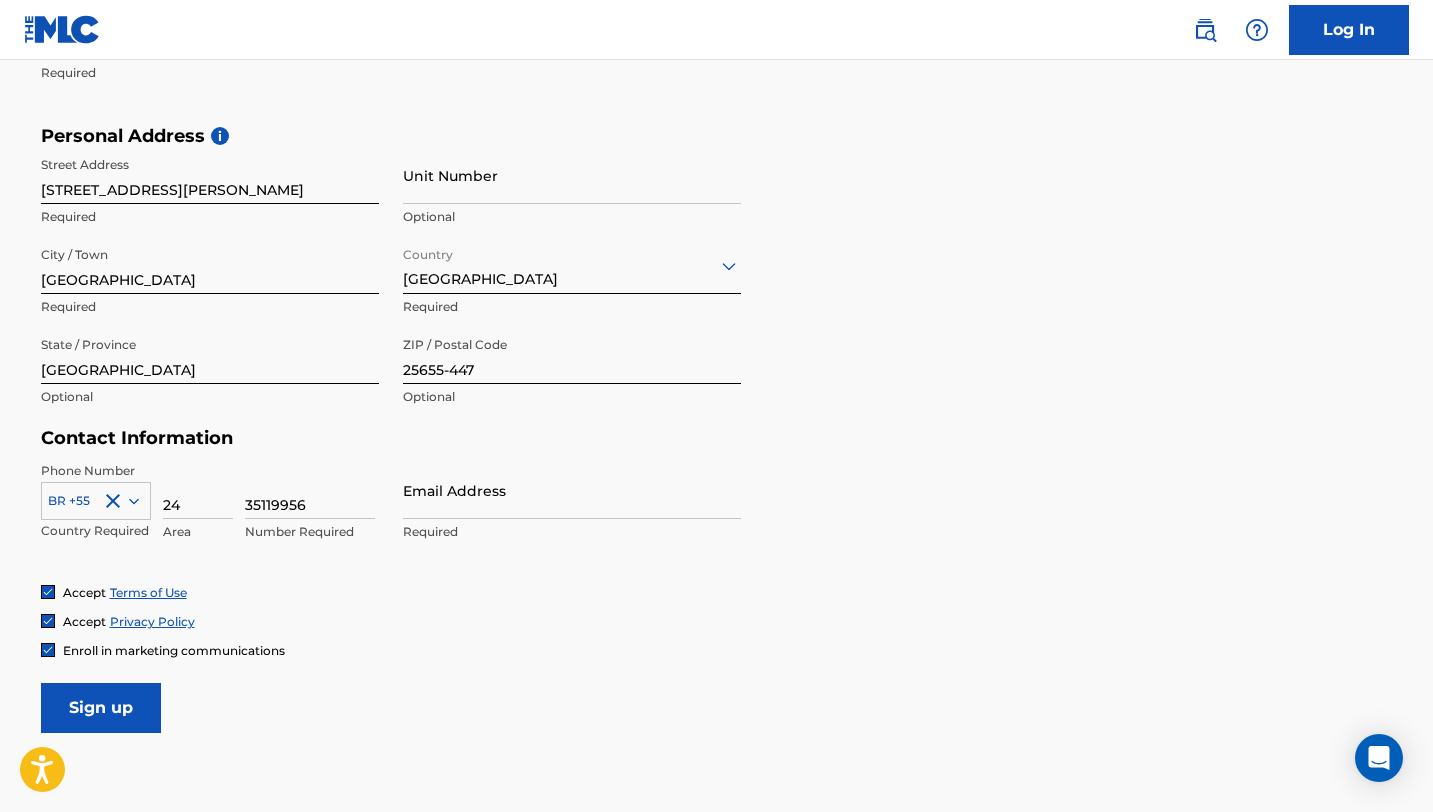 click on "Email Address" at bounding box center [572, 490] 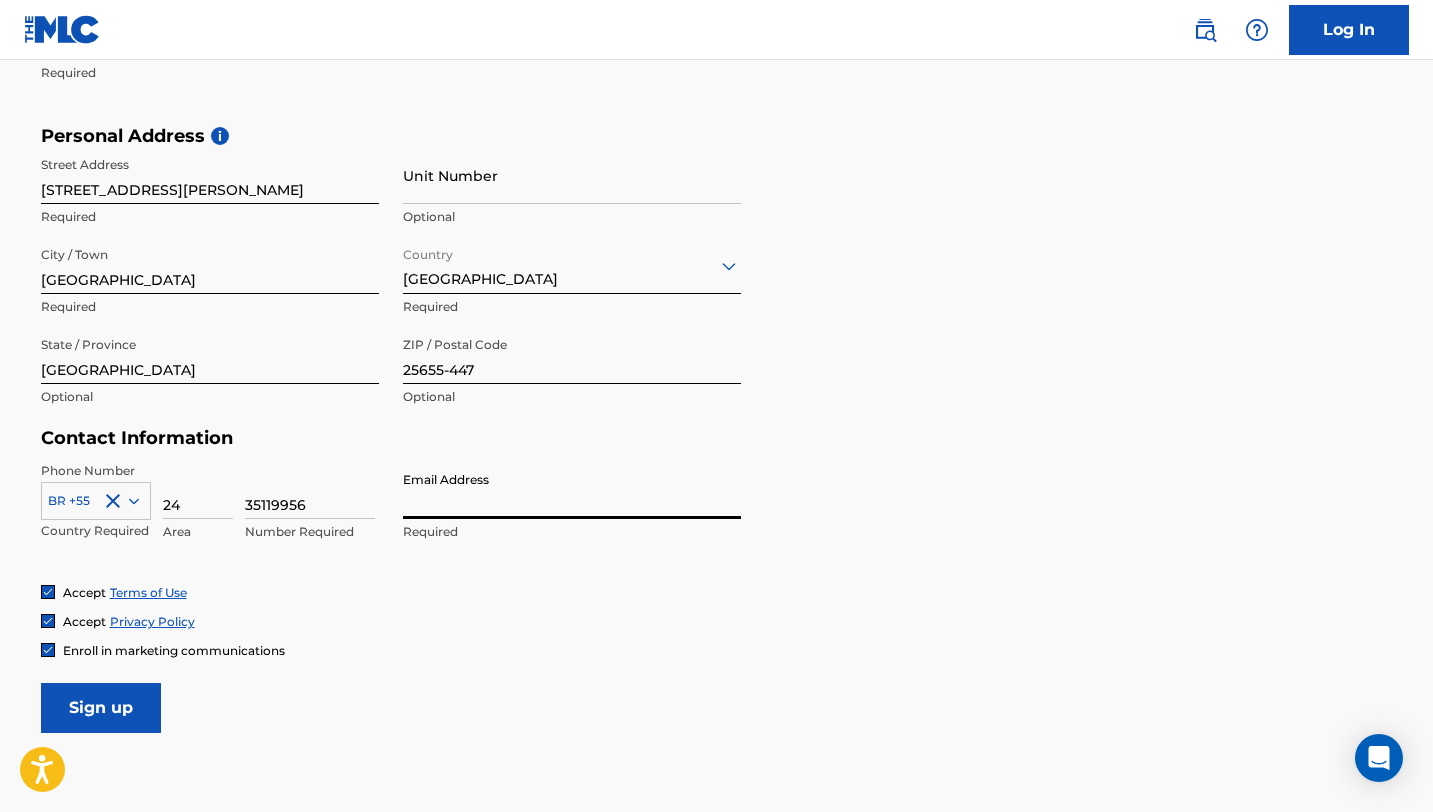 paste on "[EMAIL_ADDRESS][DOMAIN_NAME]" 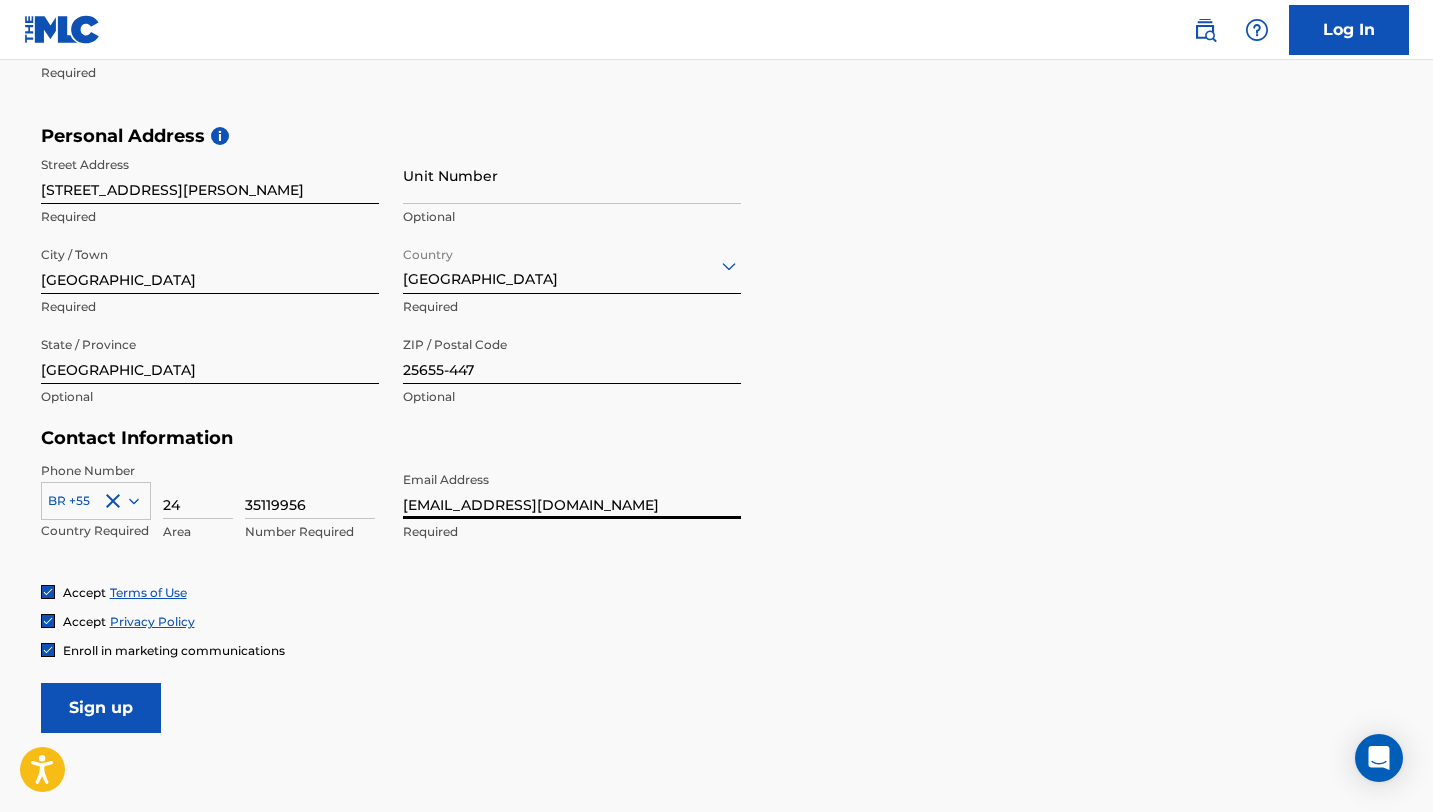scroll, scrollTop: 658, scrollLeft: 0, axis: vertical 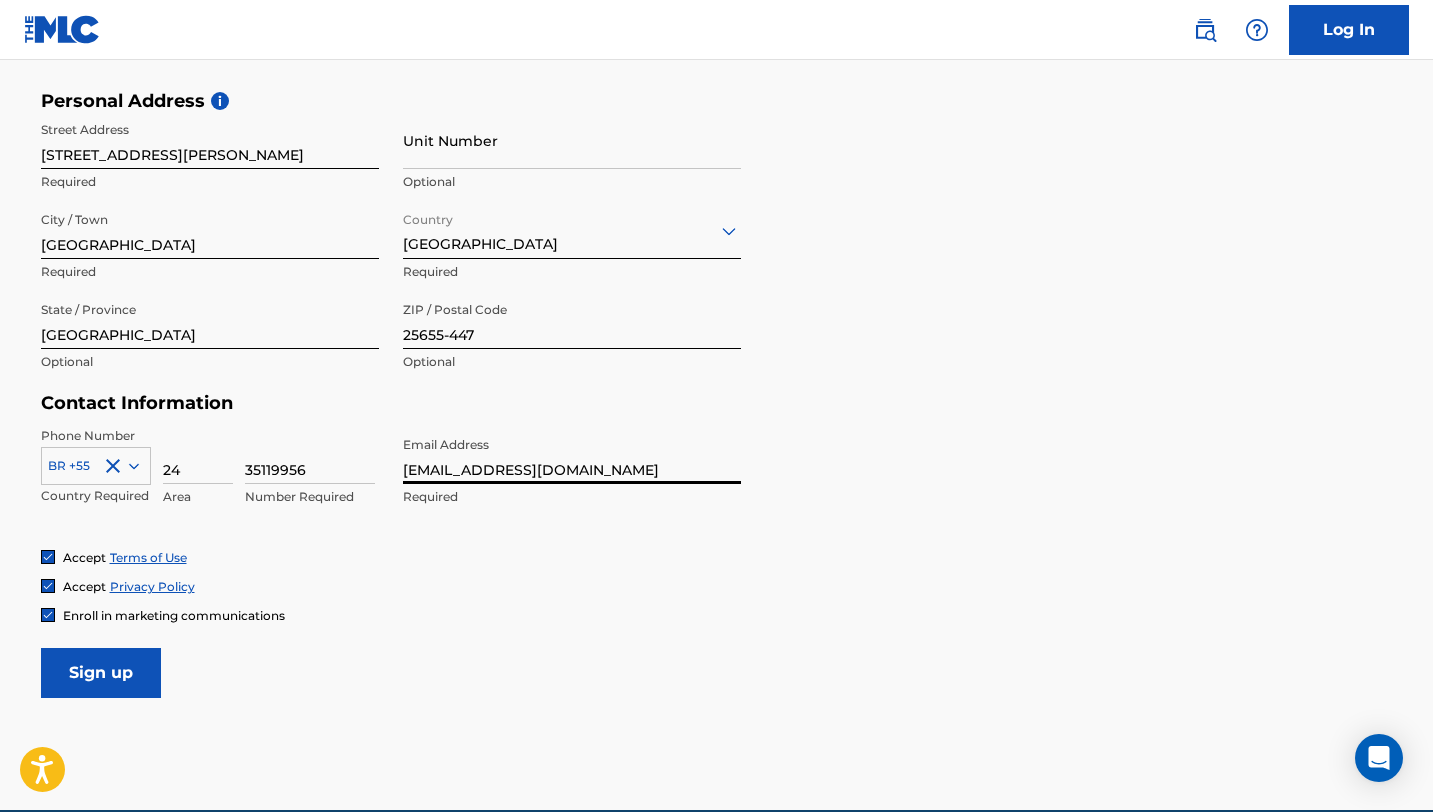 type on "[EMAIL_ADDRESS][DOMAIN_NAME]" 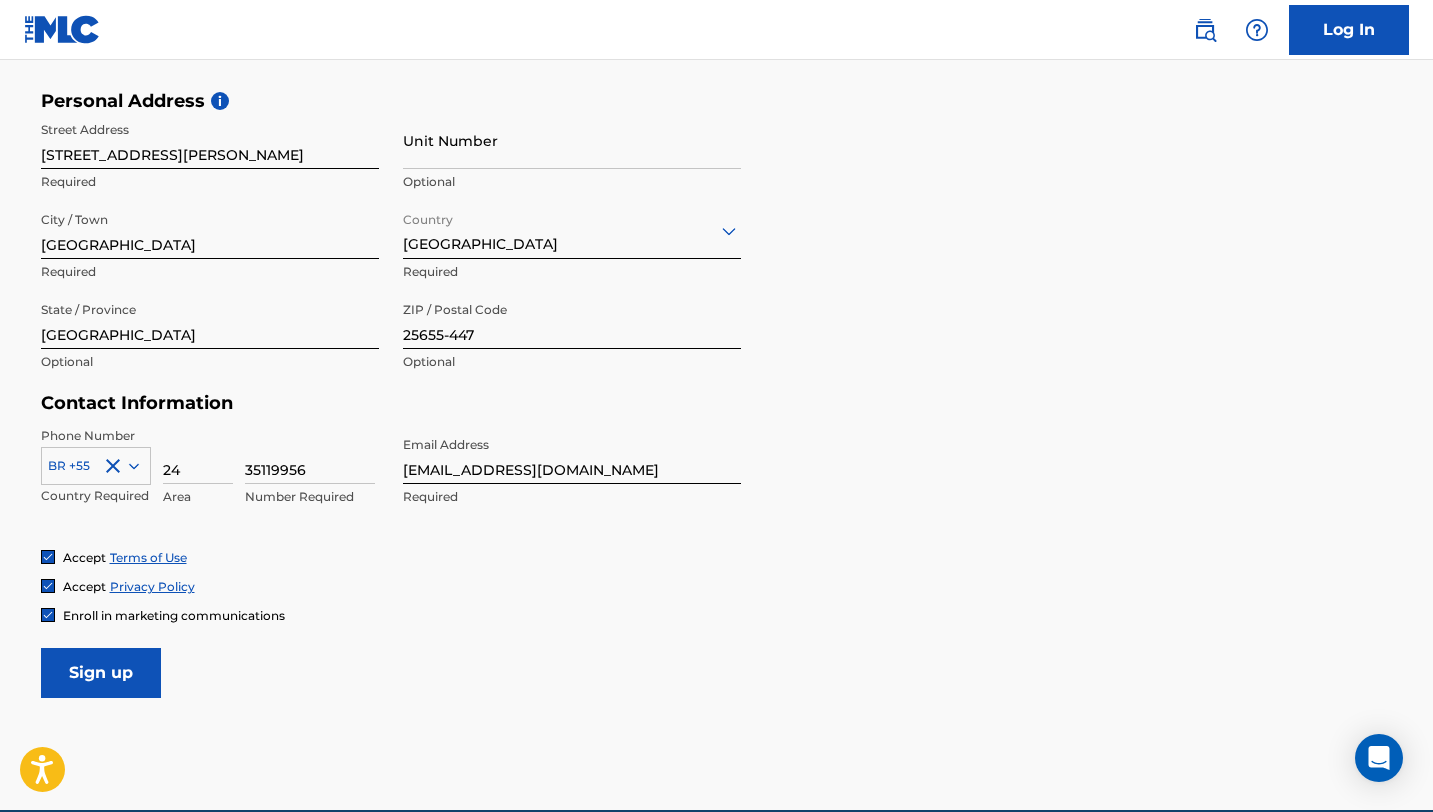 click on "Sign up" at bounding box center (101, 673) 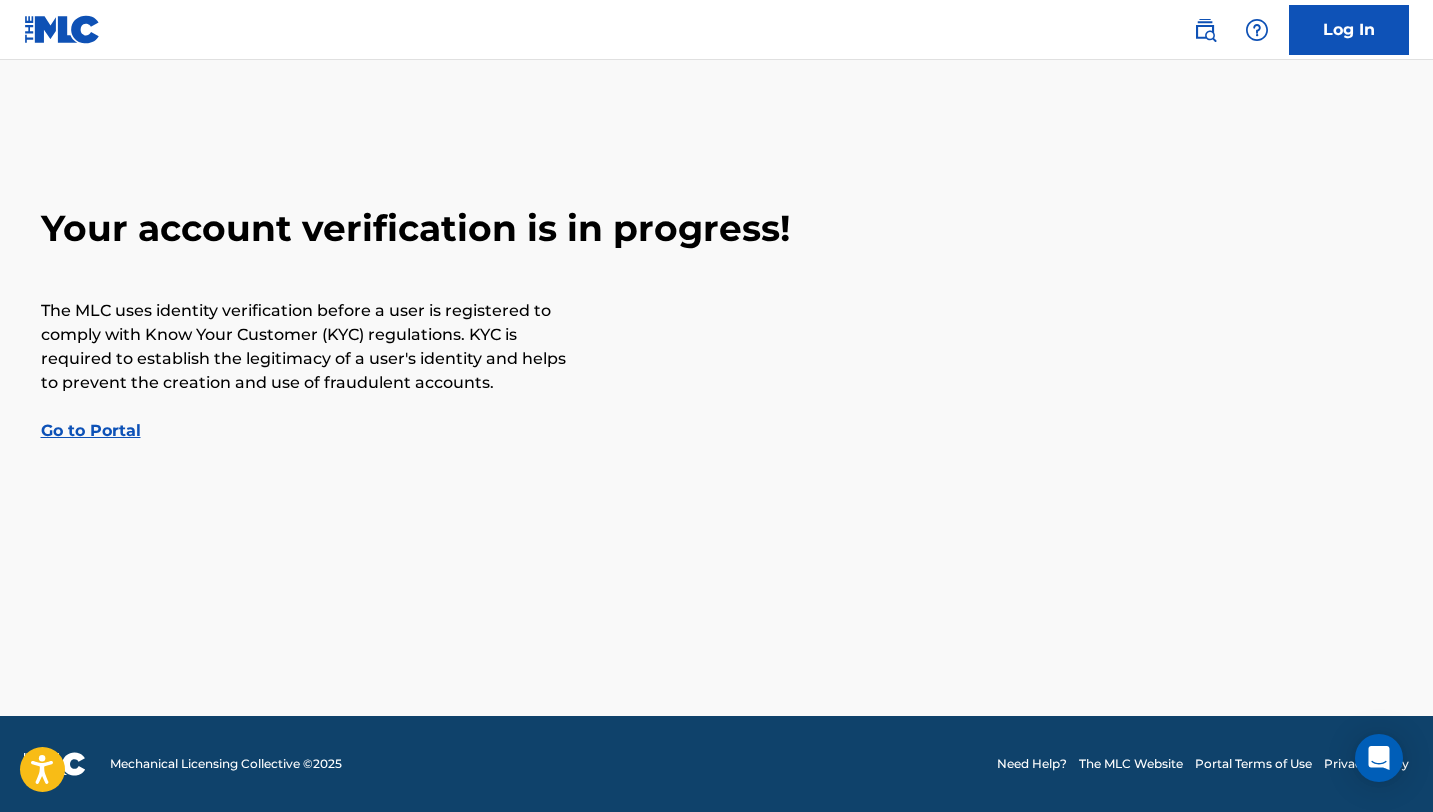 scroll, scrollTop: 0, scrollLeft: 0, axis: both 